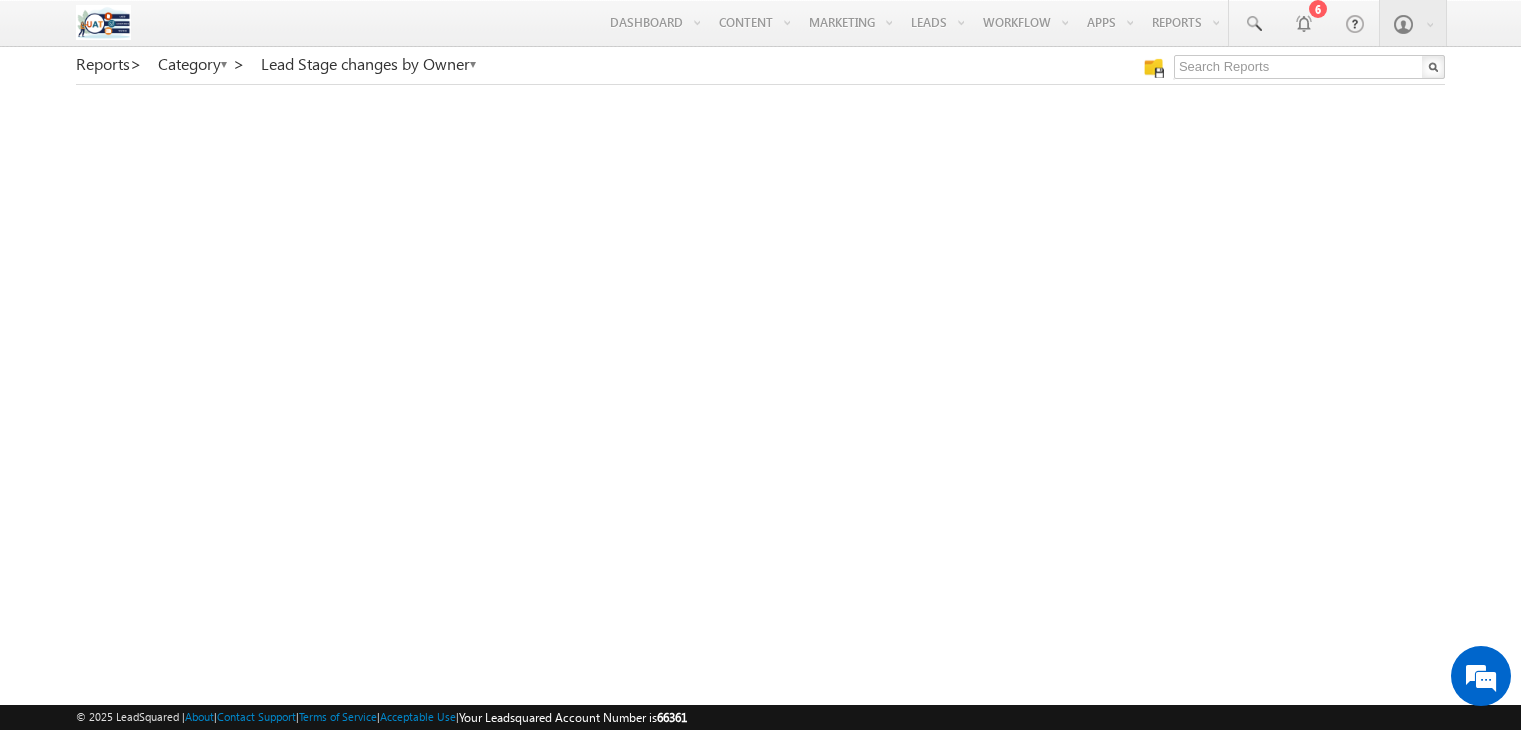 scroll, scrollTop: 0, scrollLeft: 0, axis: both 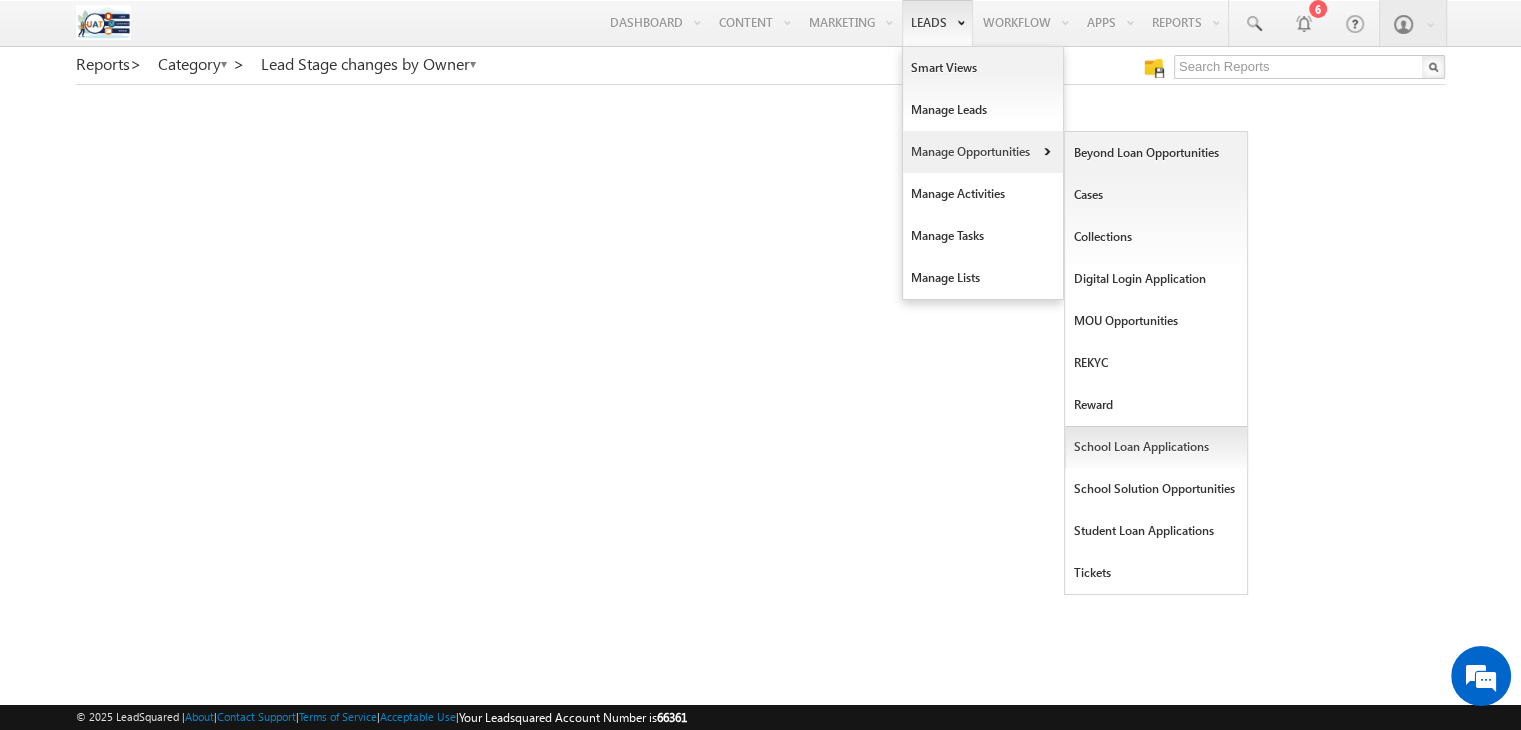 click on "School Loan Applications" at bounding box center [1156, 447] 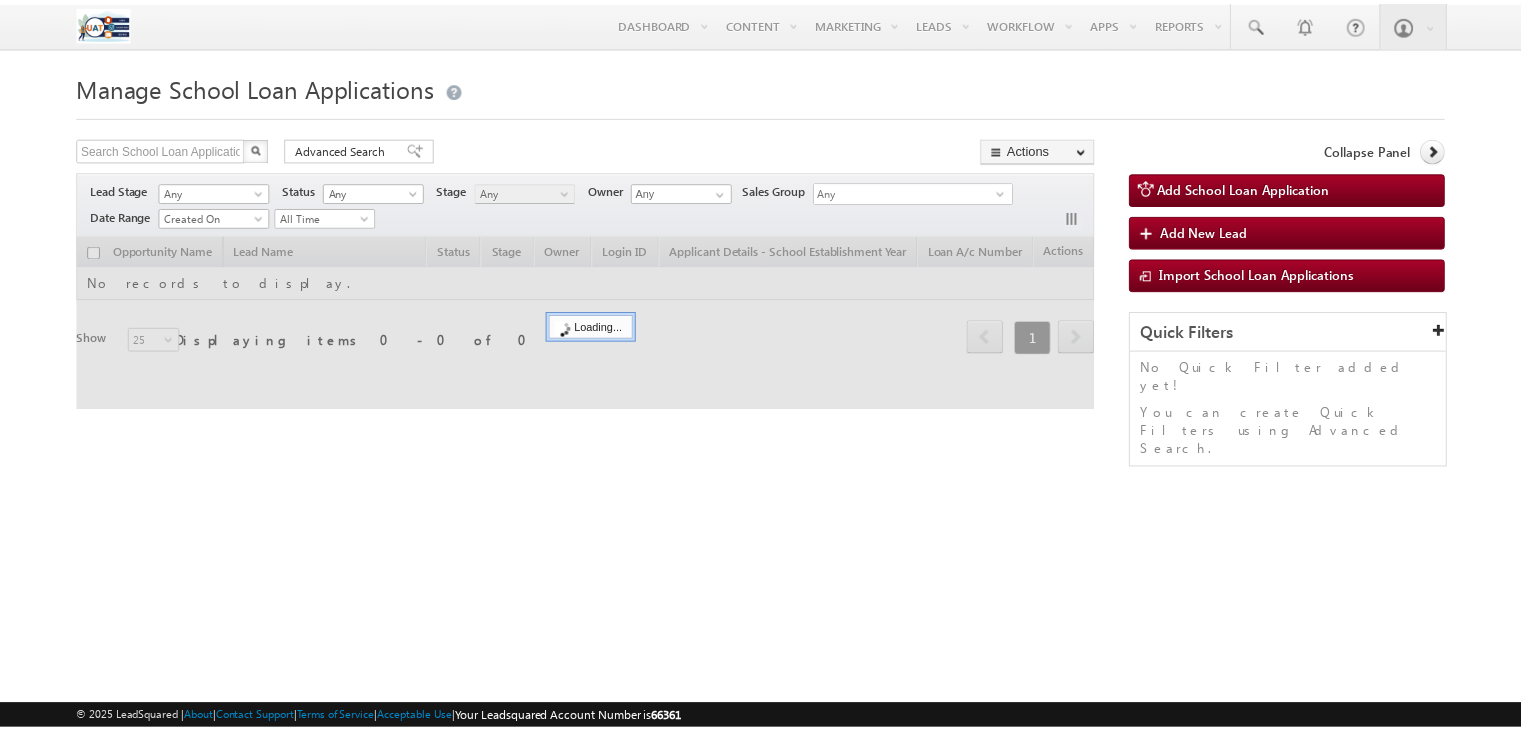 scroll, scrollTop: 0, scrollLeft: 0, axis: both 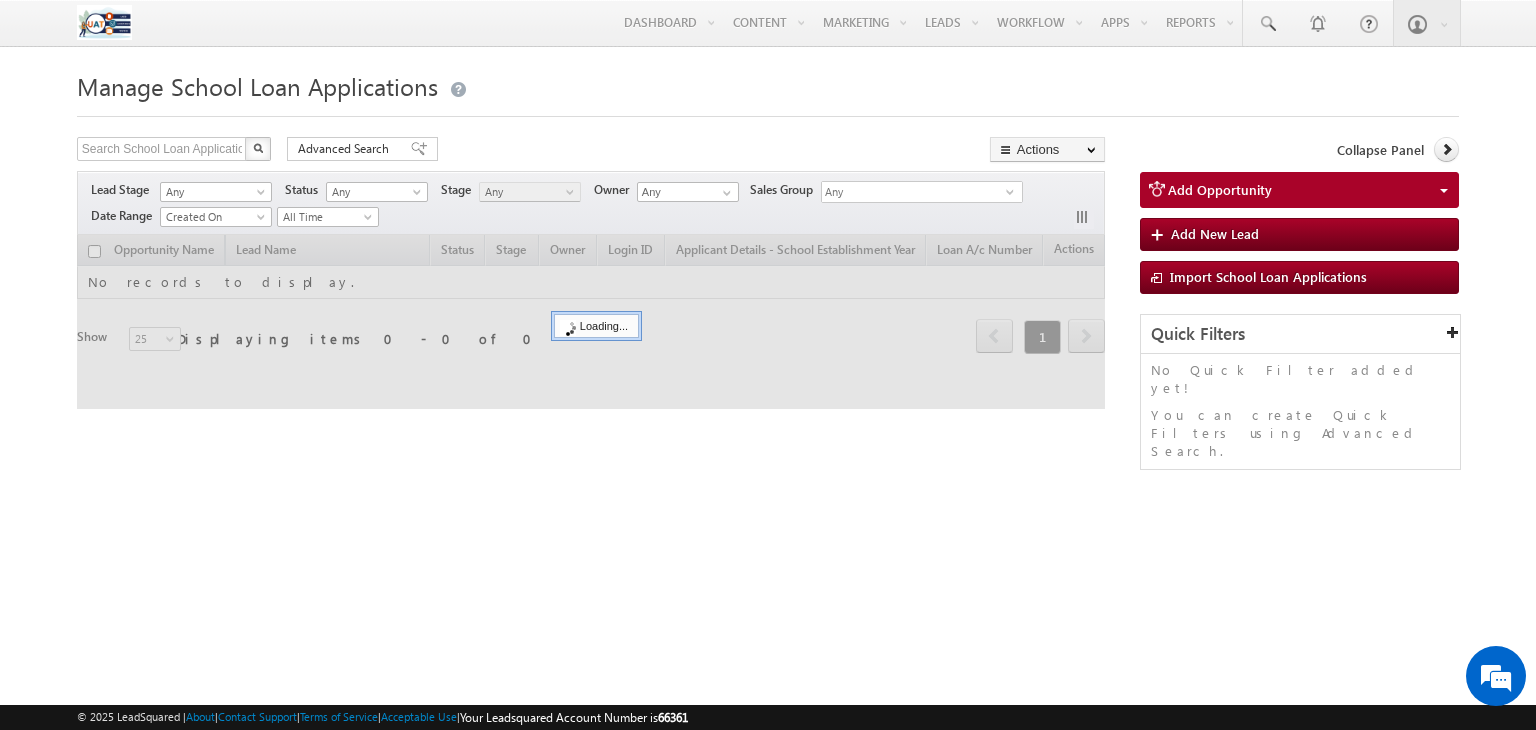 click on "Manage School Loan Applications
Search School Loan Applications X   0 results found
Advanced Search
Advanced search results
Actions Export School Loan Applications Reset all Filters
Actions Export School Loan Applications Bulk Update Change Owner Bulk Delete" at bounding box center (768, 315) 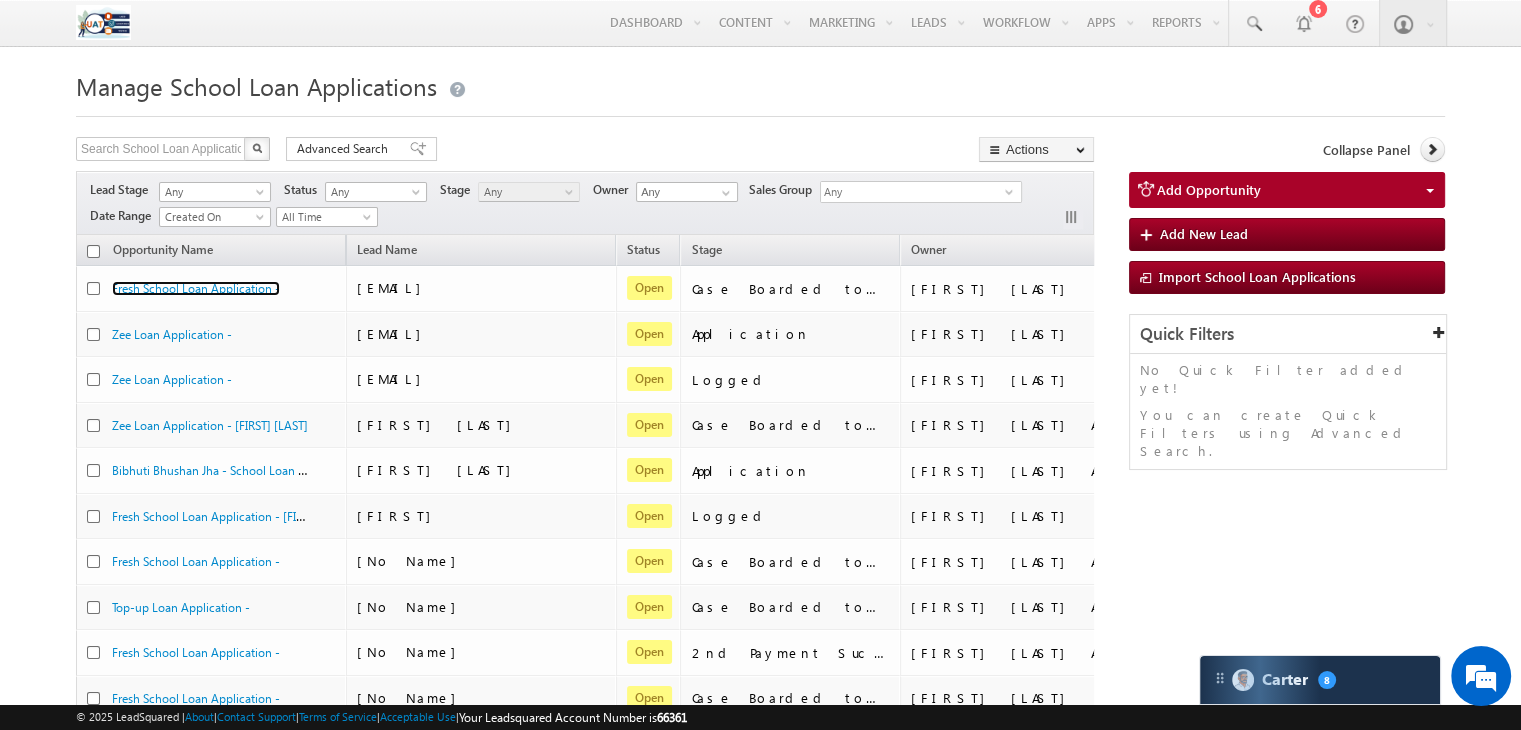 scroll, scrollTop: 0, scrollLeft: 0, axis: both 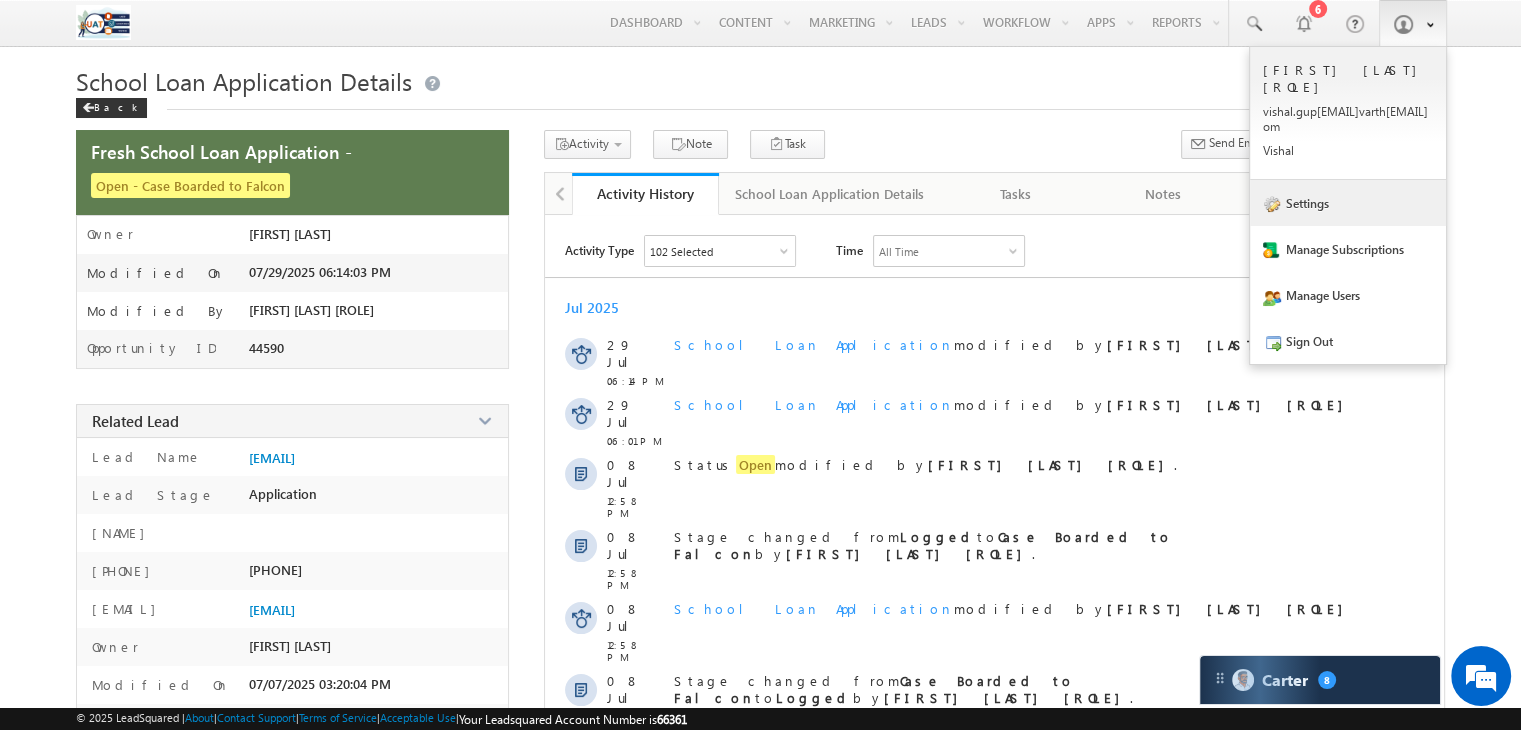 click on "Settings" at bounding box center [1348, 203] 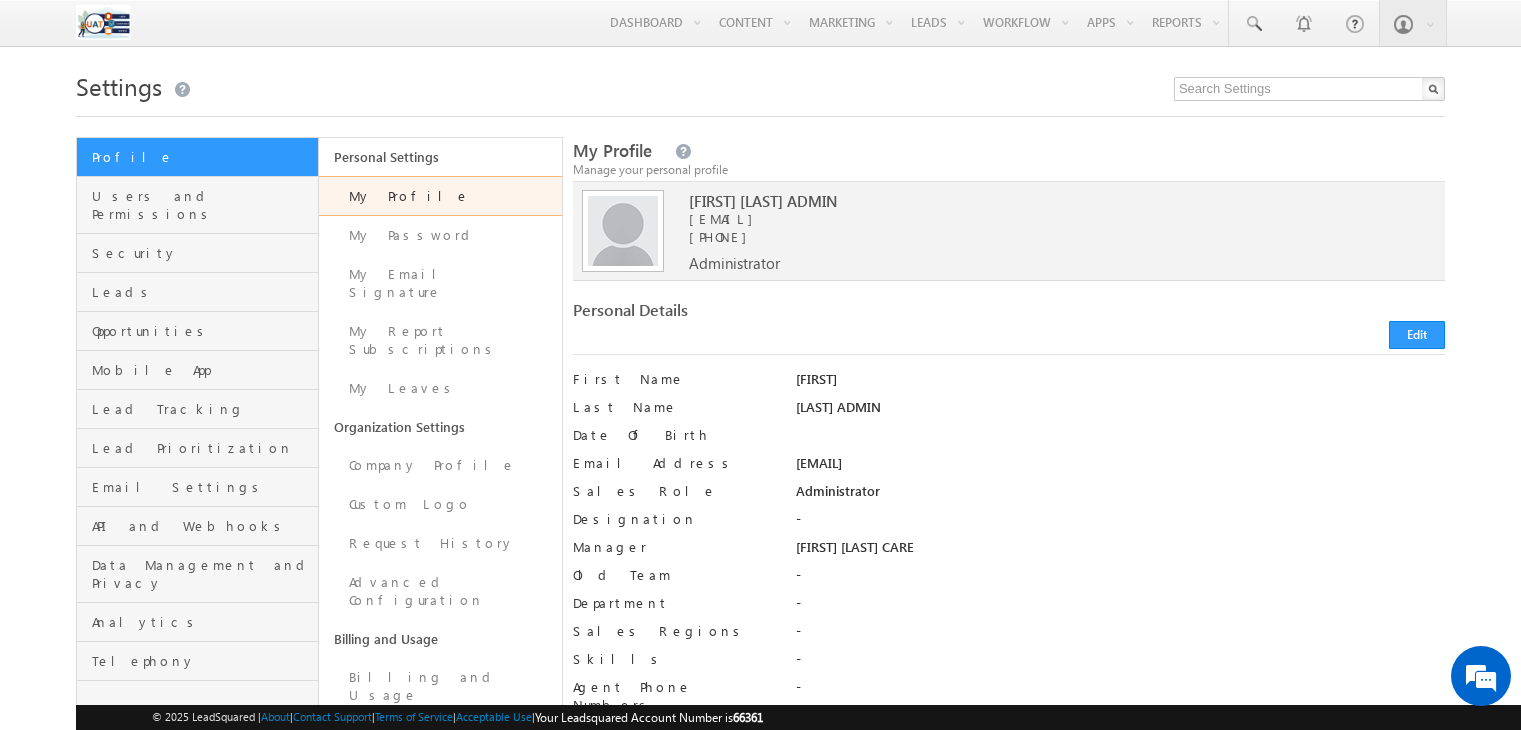 scroll, scrollTop: 0, scrollLeft: 0, axis: both 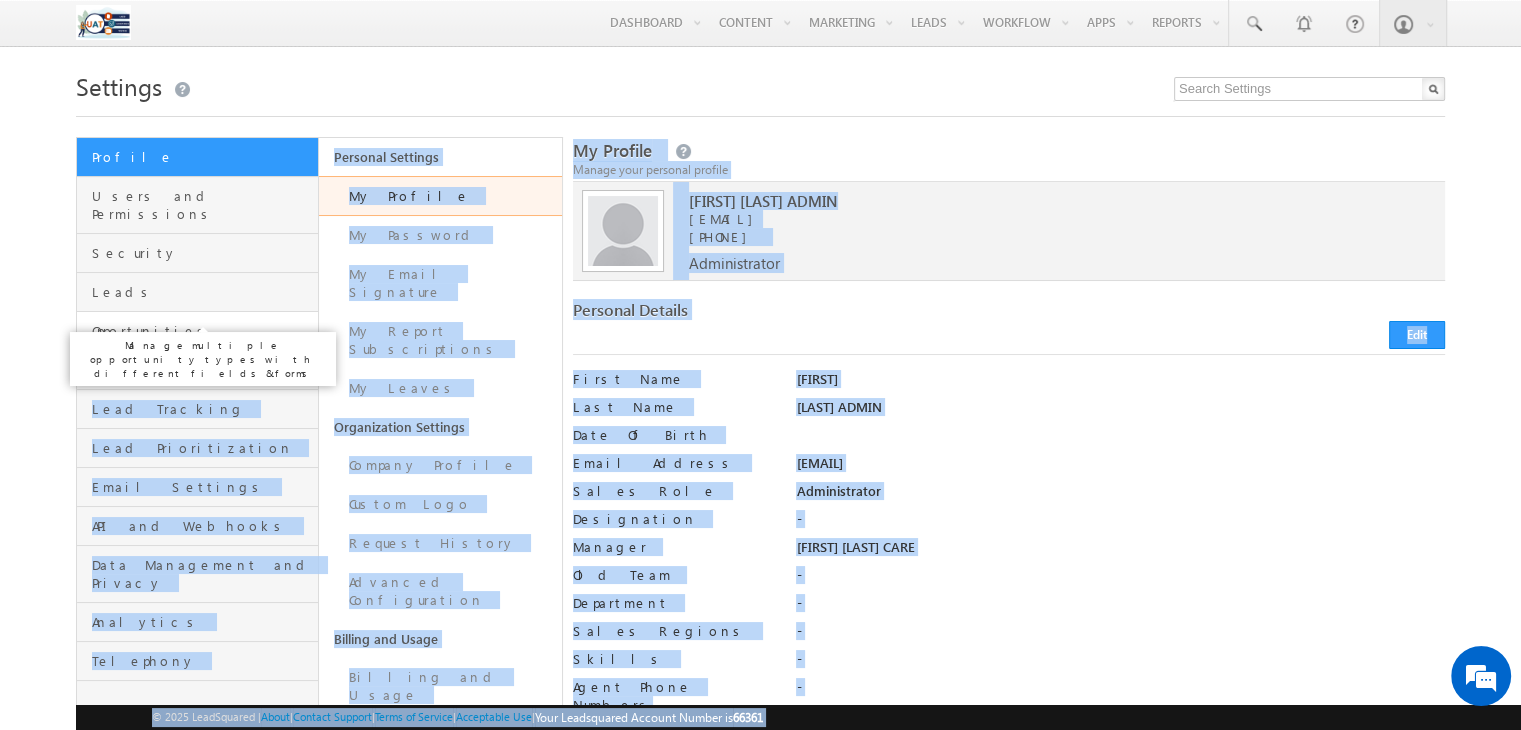 drag, startPoint x: 0, startPoint y: 0, endPoint x: 199, endPoint y: 313, distance: 370.9043 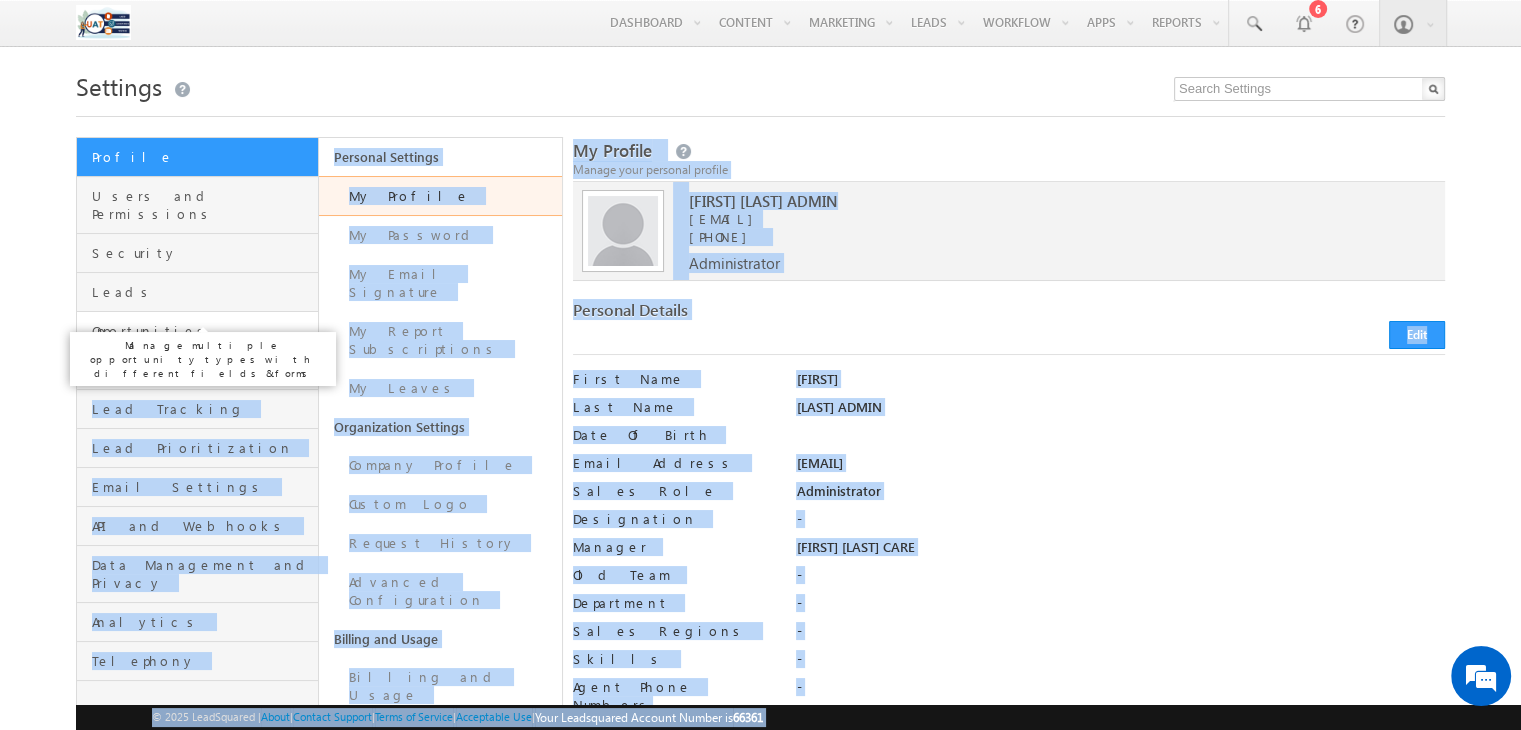 click on "Opportunities" at bounding box center (202, 331) 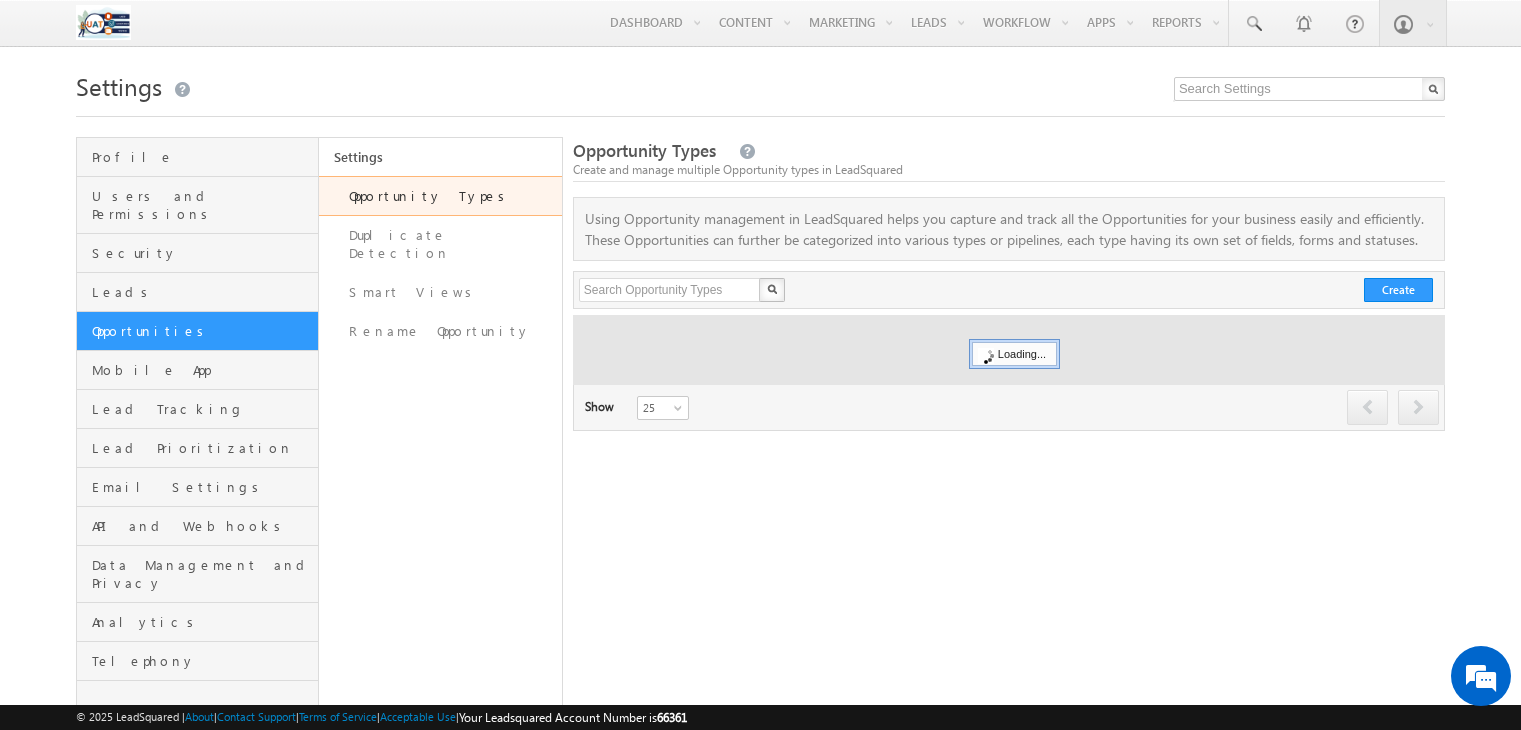 scroll, scrollTop: 0, scrollLeft: 0, axis: both 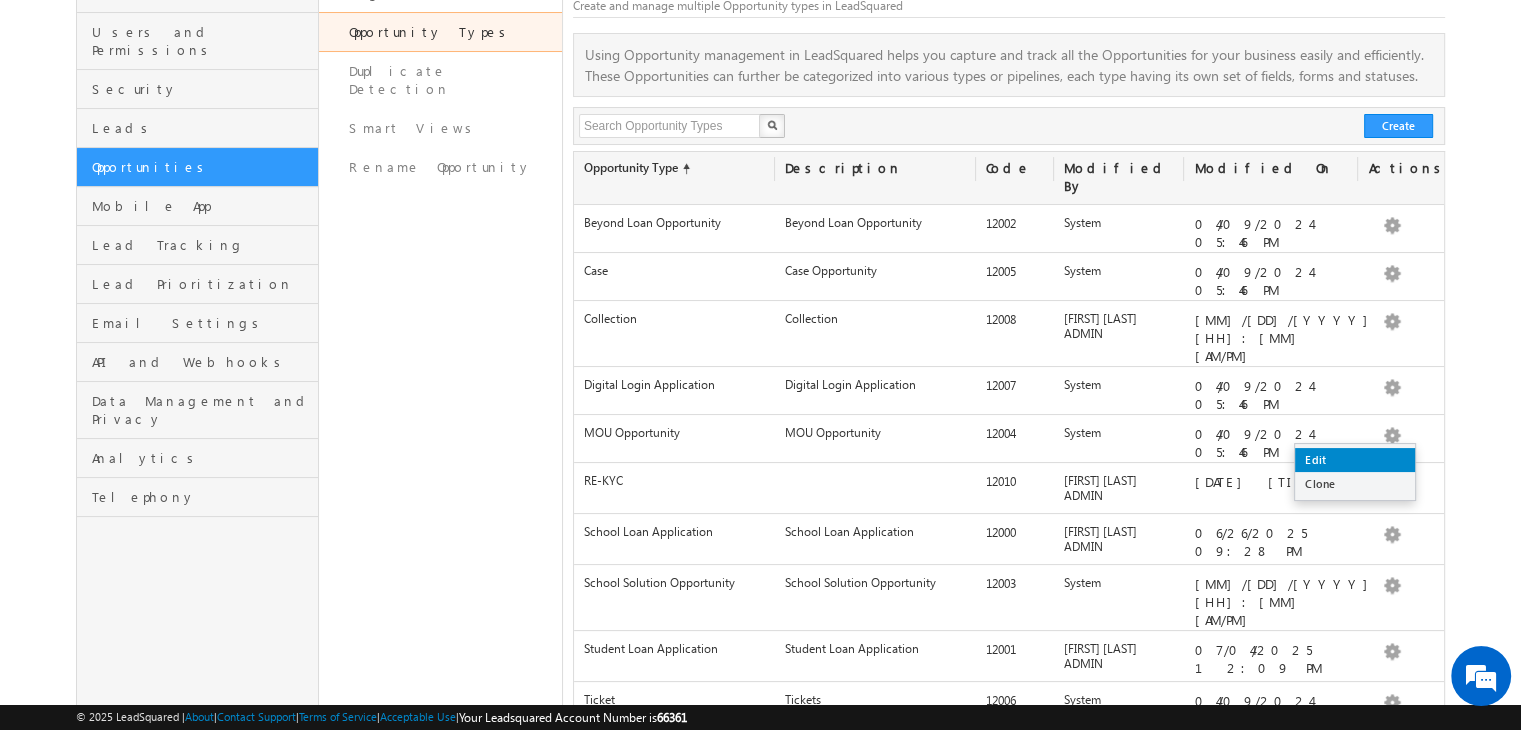 click on "Edit" at bounding box center (1355, 460) 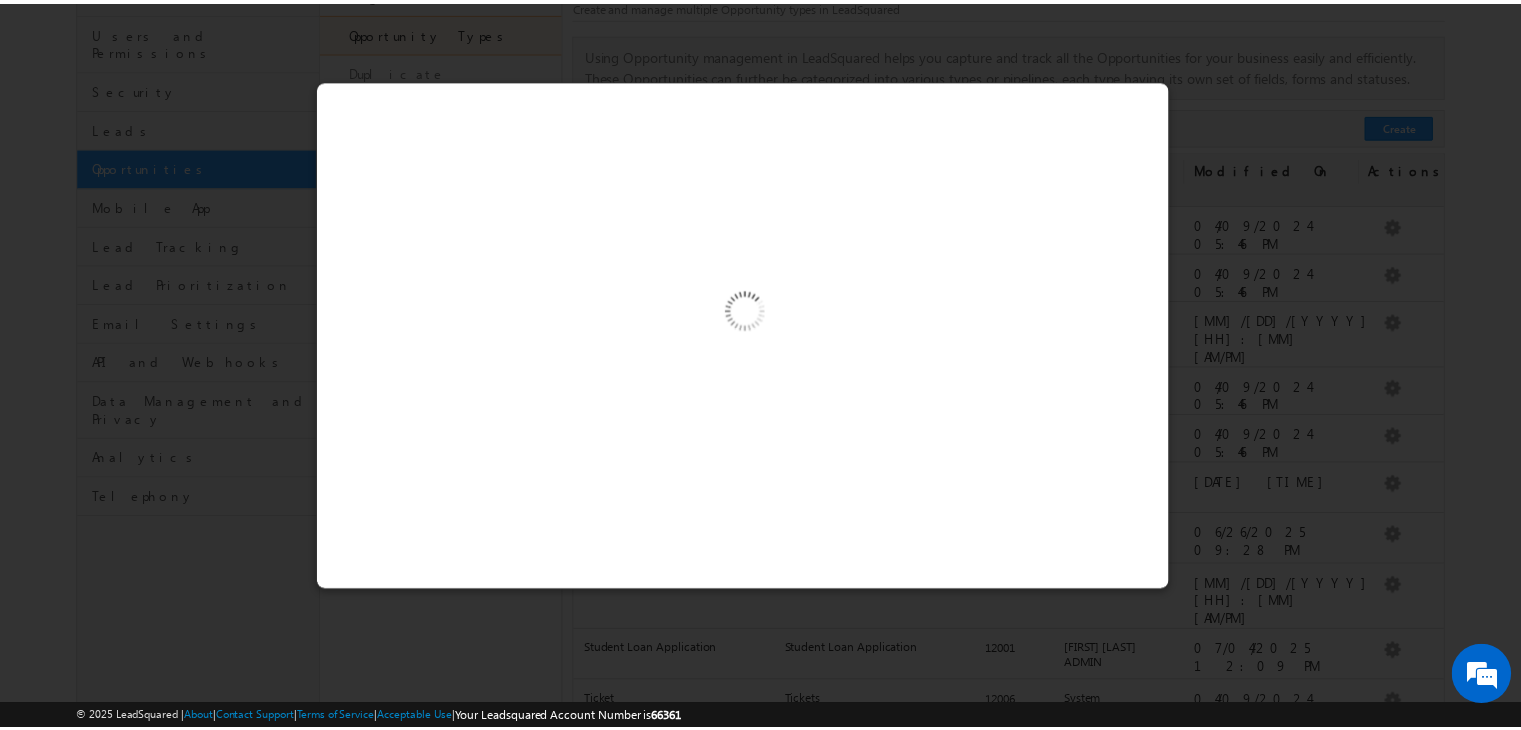 scroll, scrollTop: 0, scrollLeft: 0, axis: both 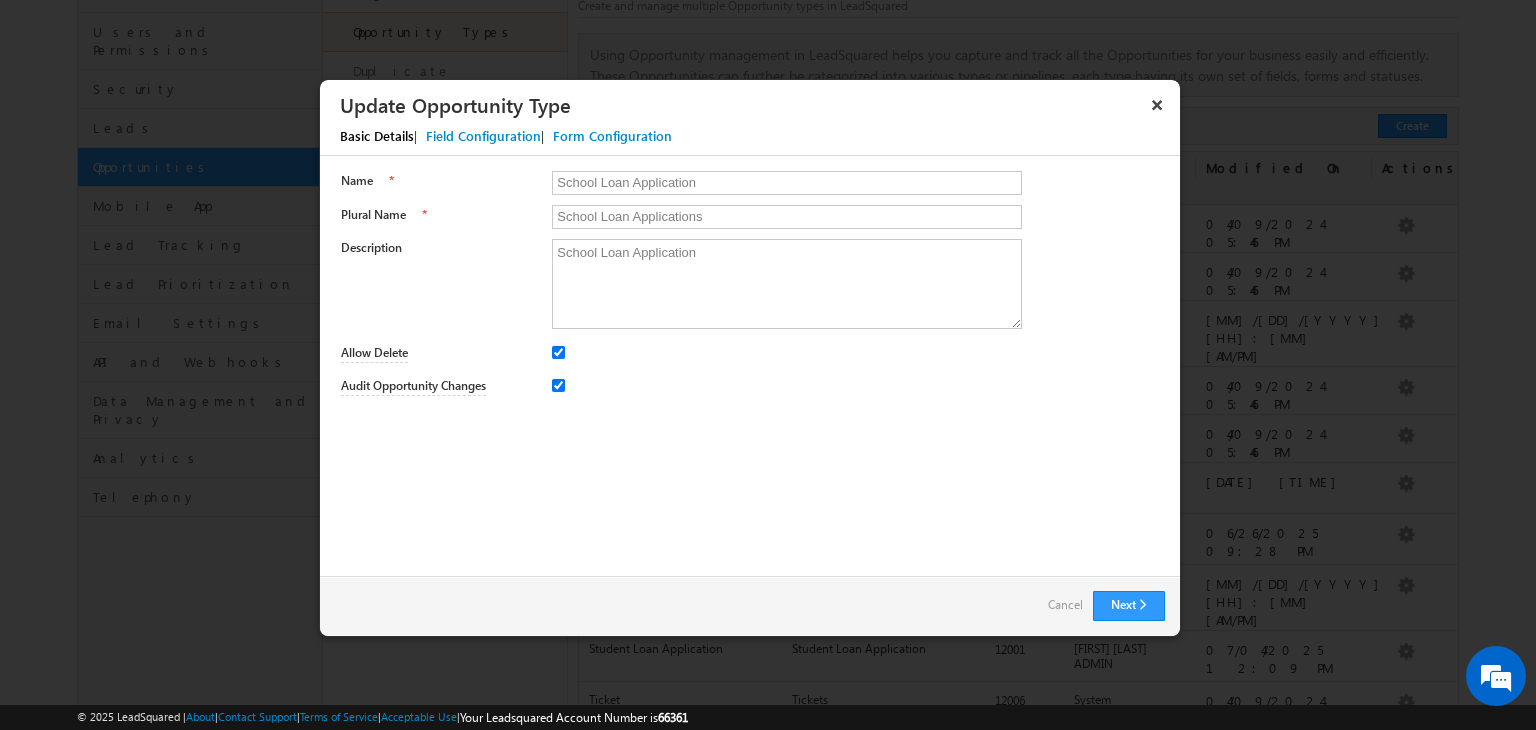 click on "Field Configuration" at bounding box center (483, 136) 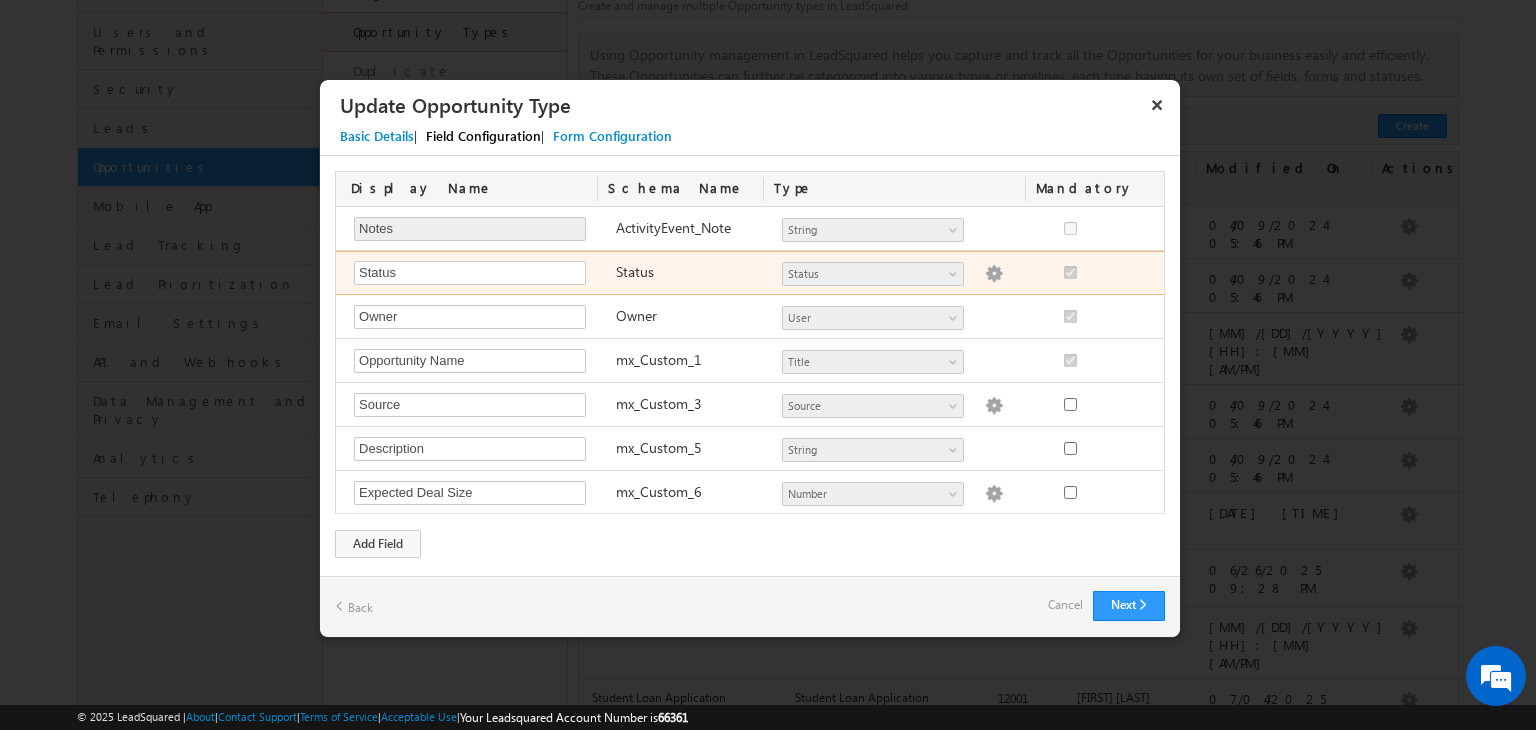 click at bounding box center [994, 274] 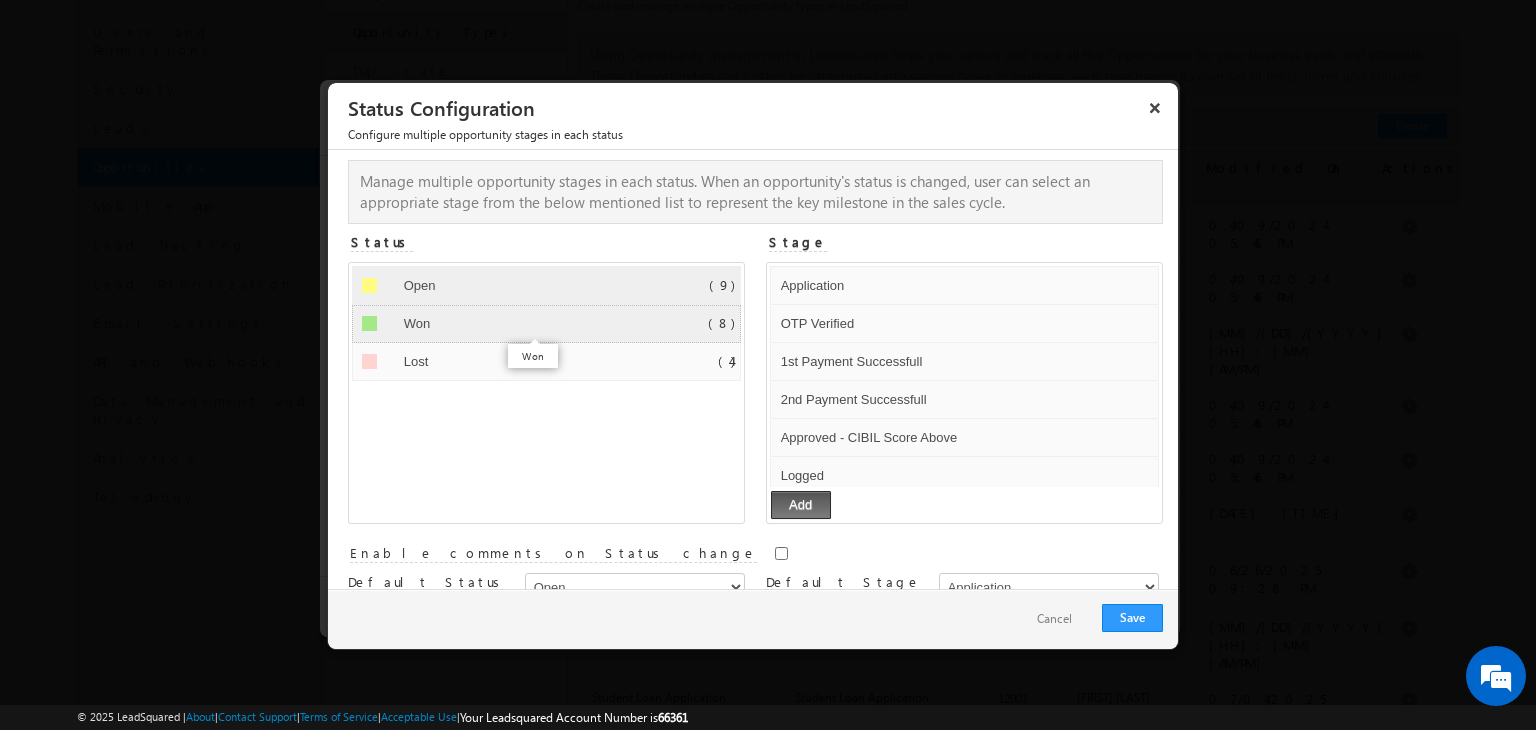 click on "Won" at bounding box center (526, 324) 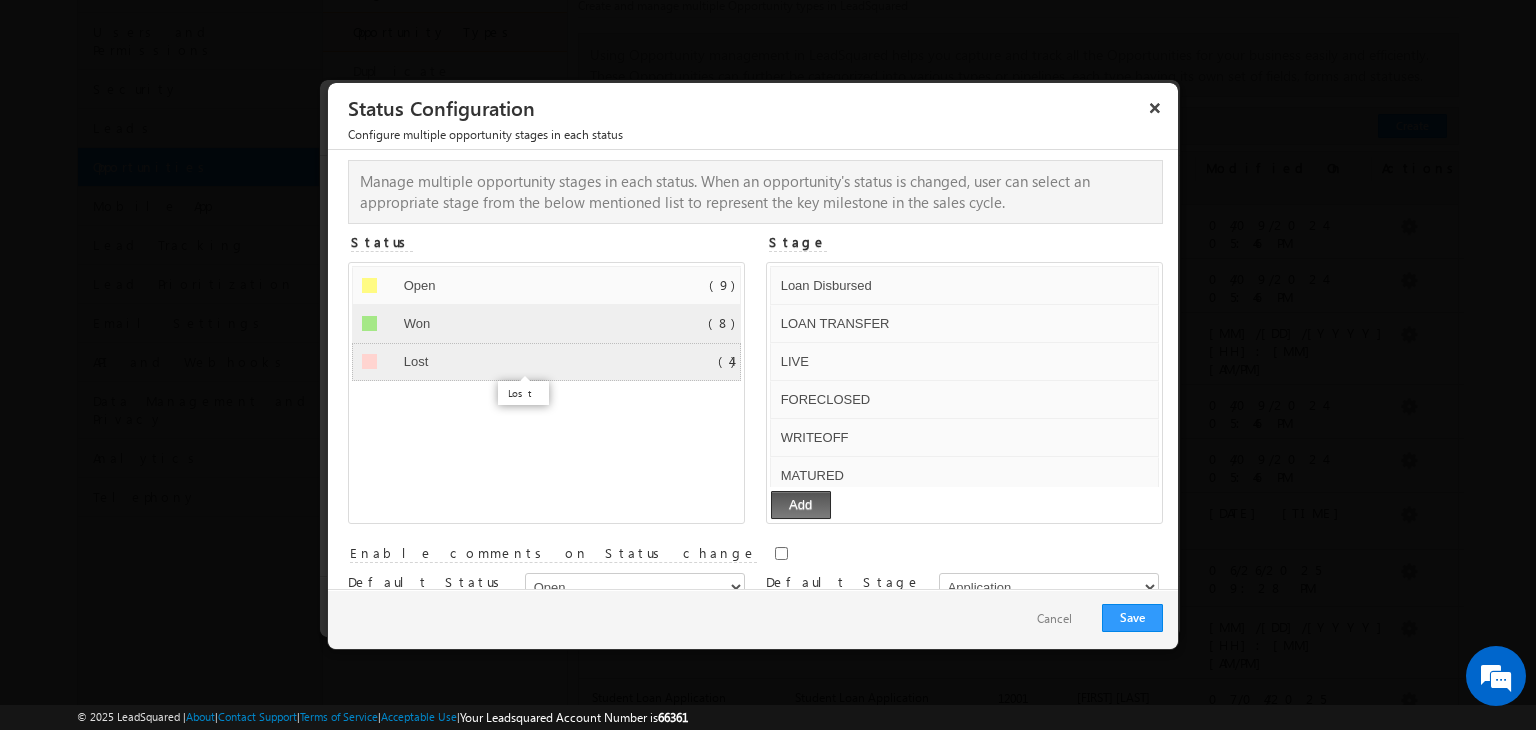 click on "Lost" at bounding box center (526, 362) 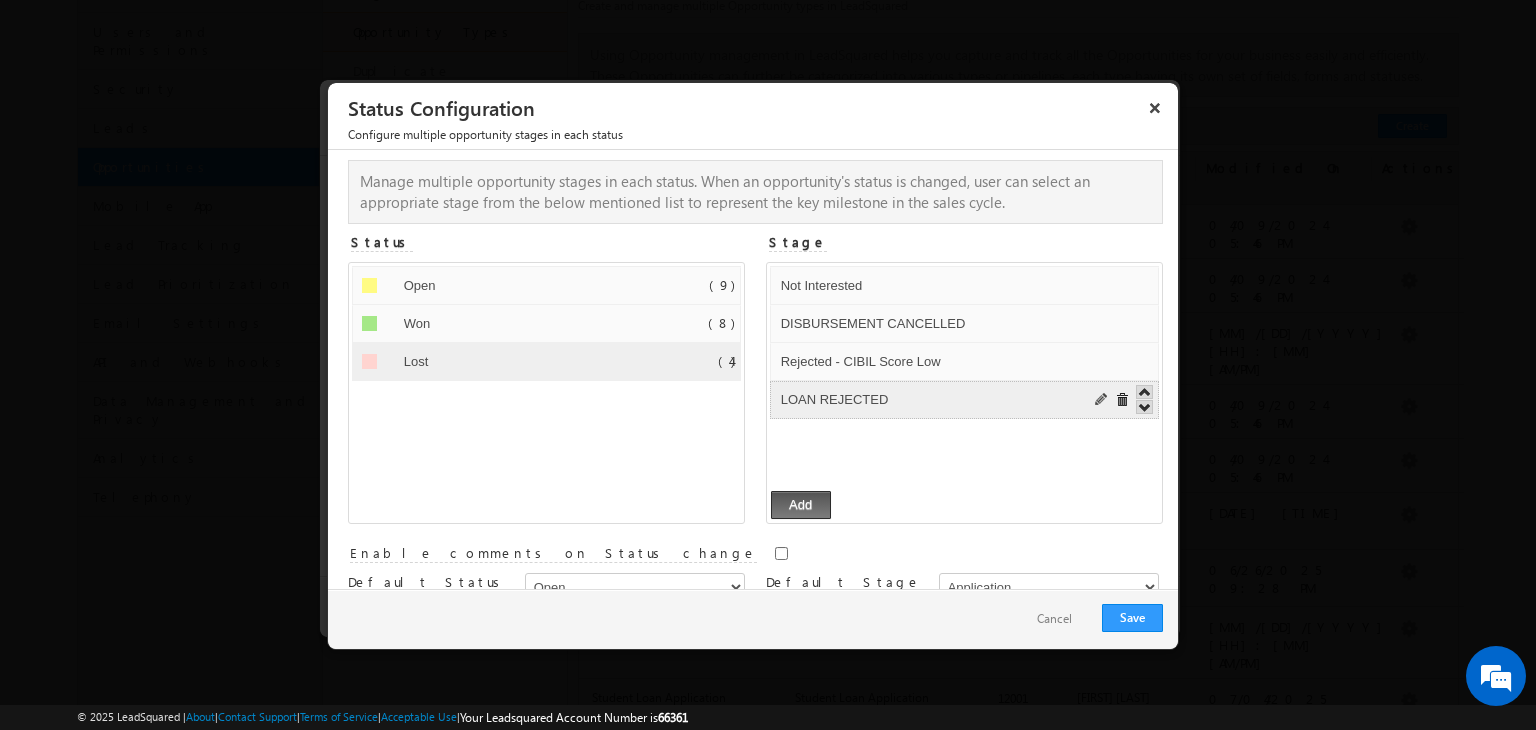 click at bounding box center (1102, 400) 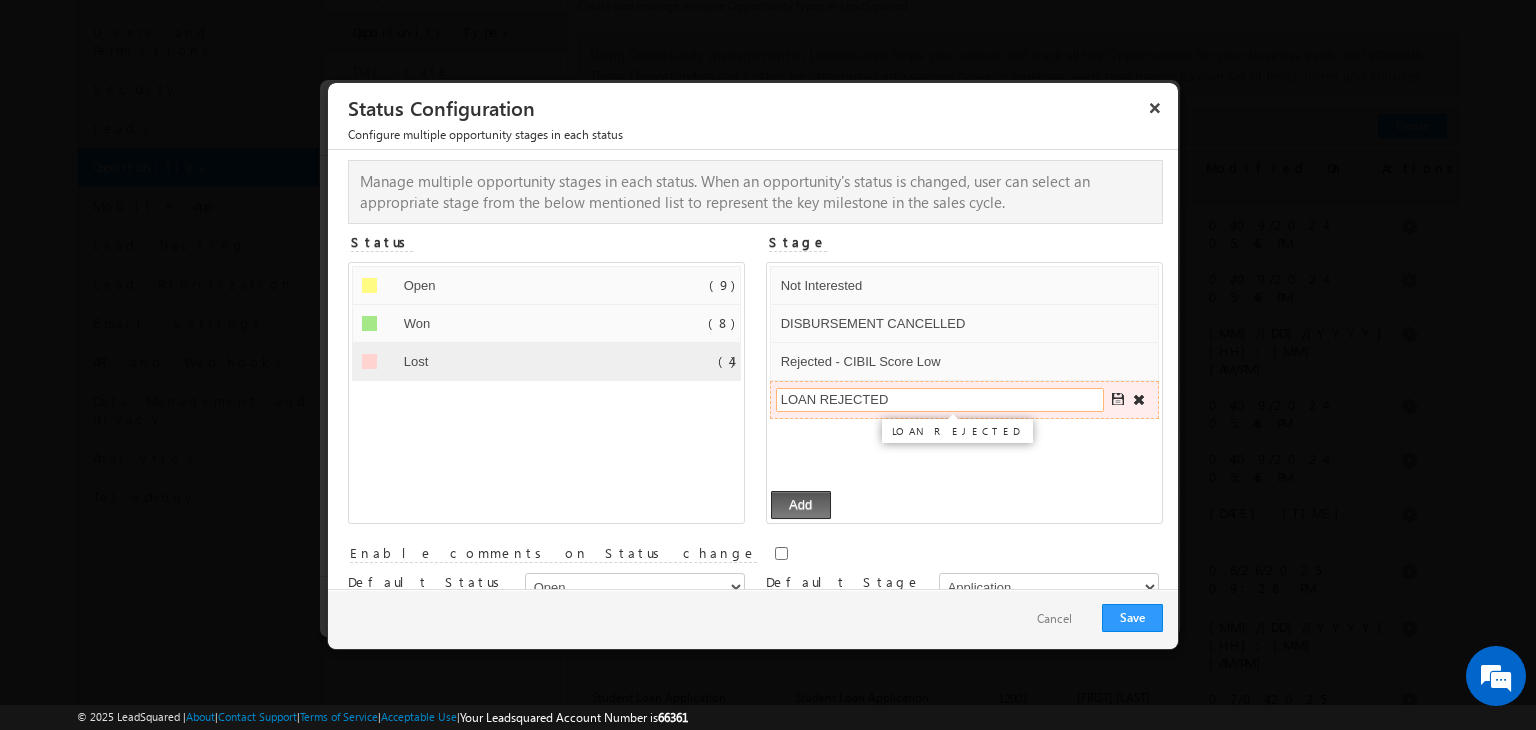 click on "LOAN REJECTED" at bounding box center [940, 400] 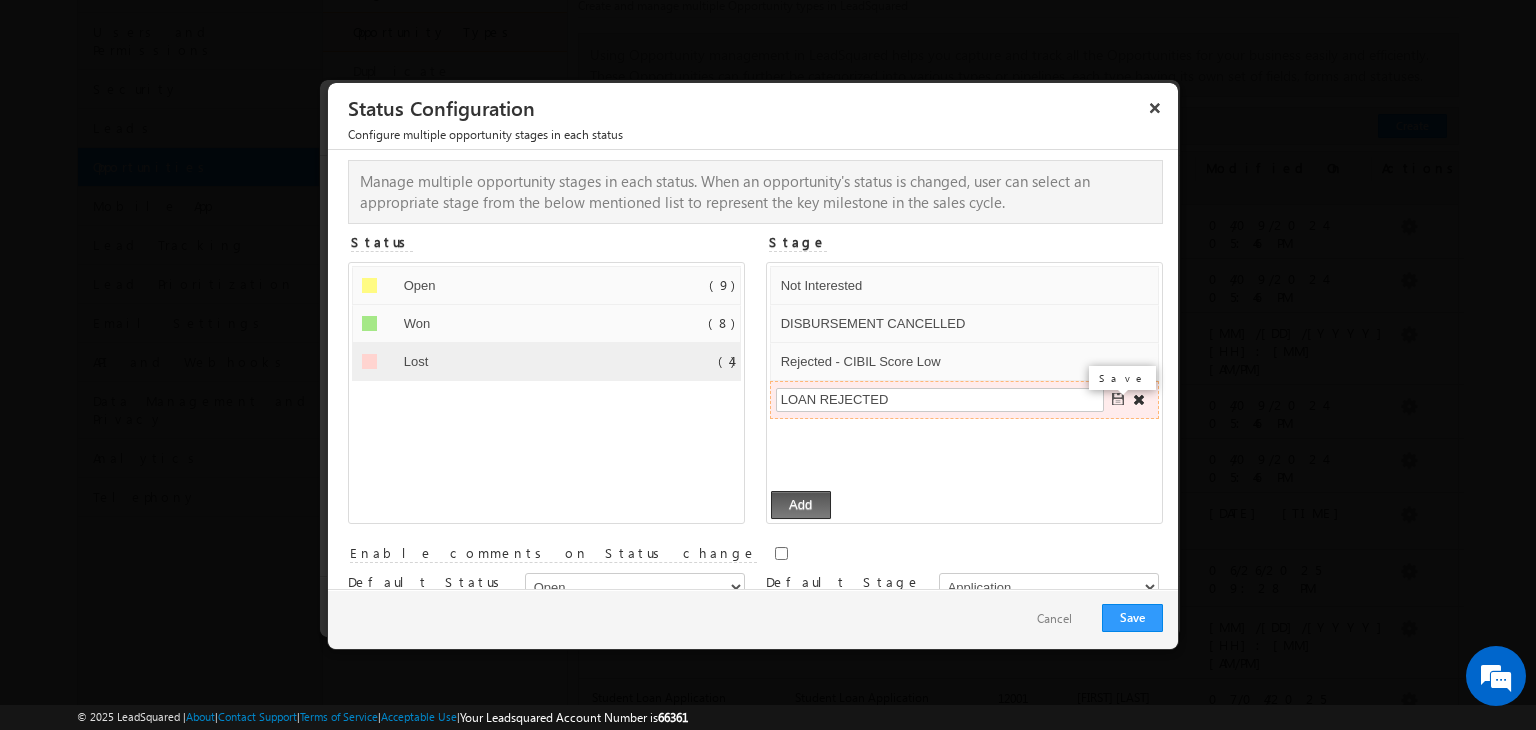 click at bounding box center (1119, 400) 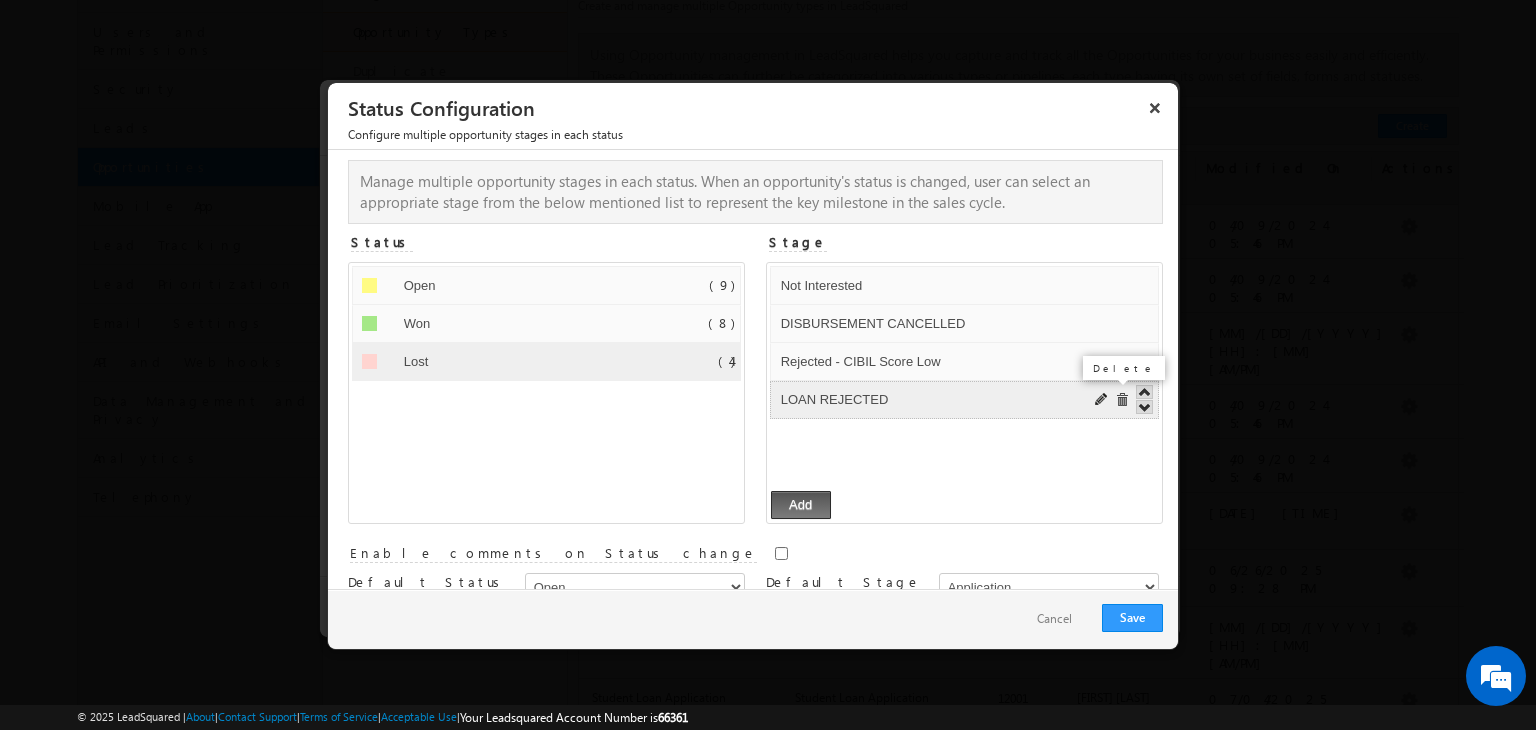 click at bounding box center [1122, 400] 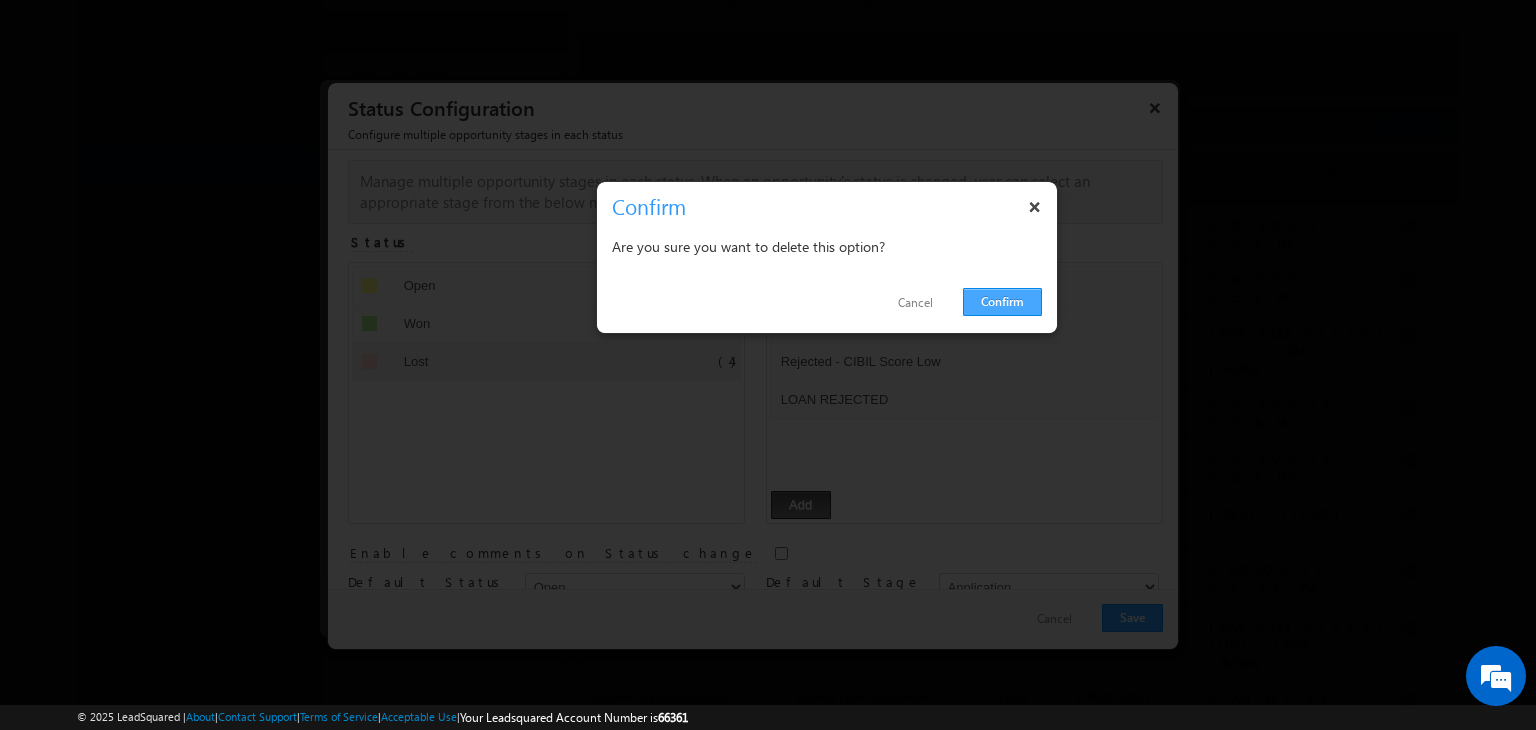 click on "Confirm" at bounding box center [1002, 302] 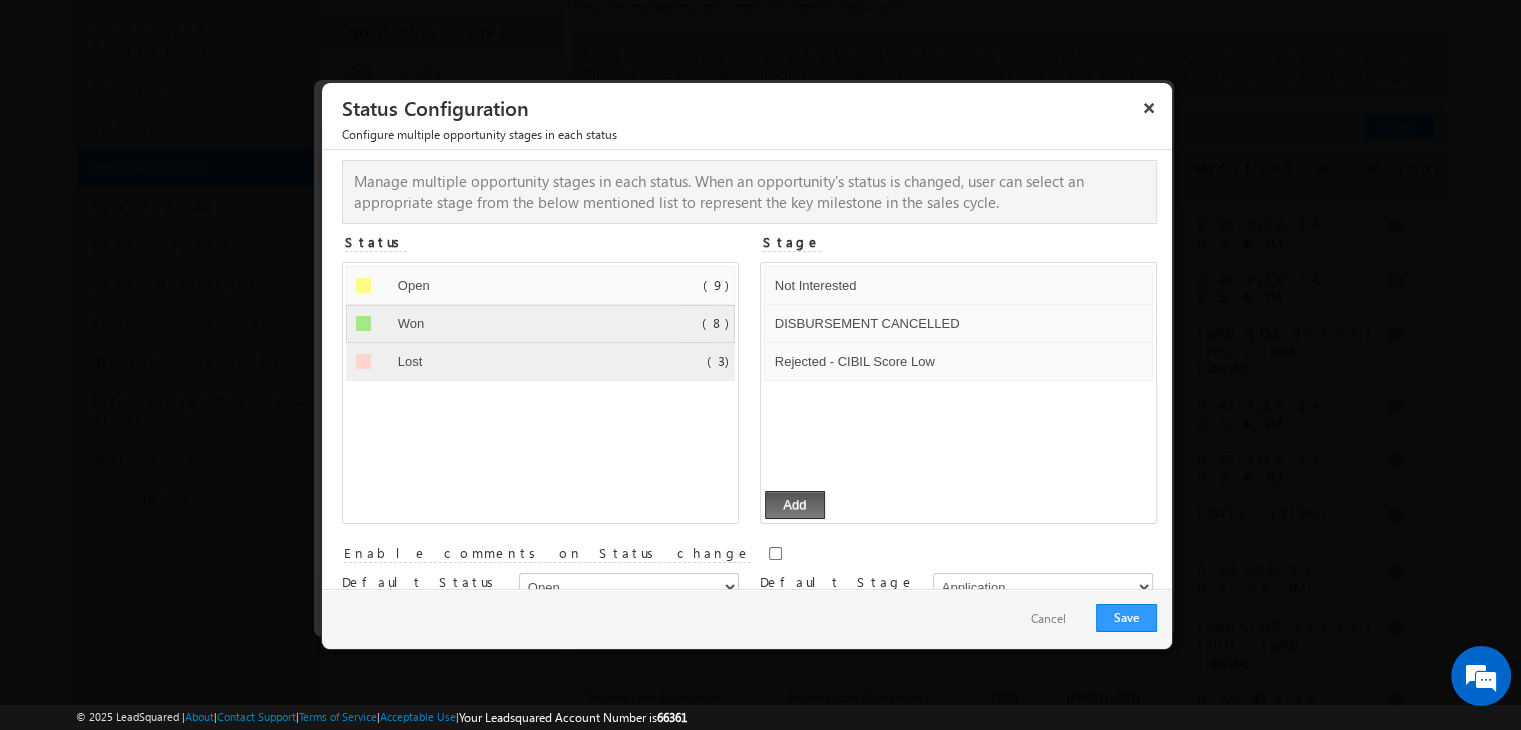 click on "Won" at bounding box center [520, 324] 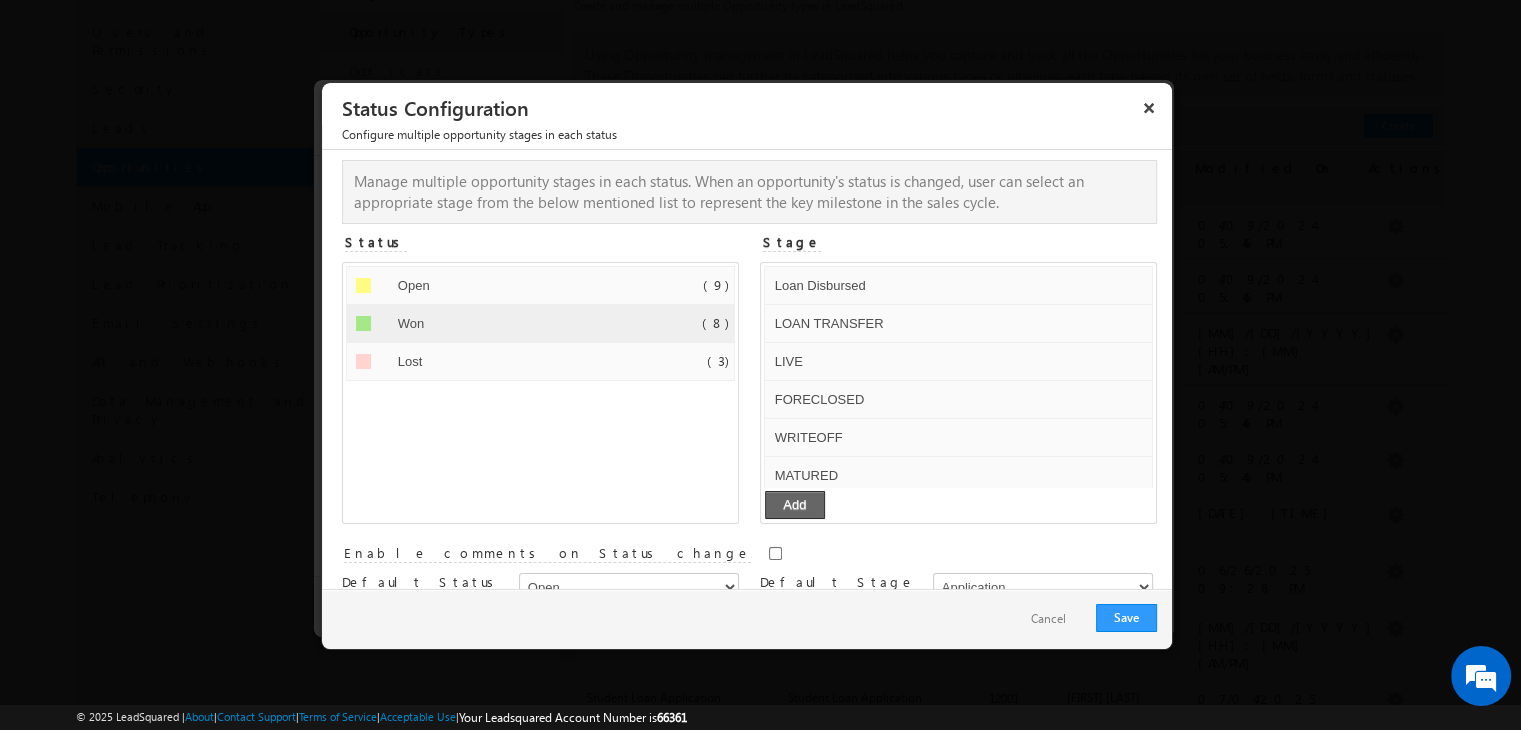 click on "Add" at bounding box center [795, 505] 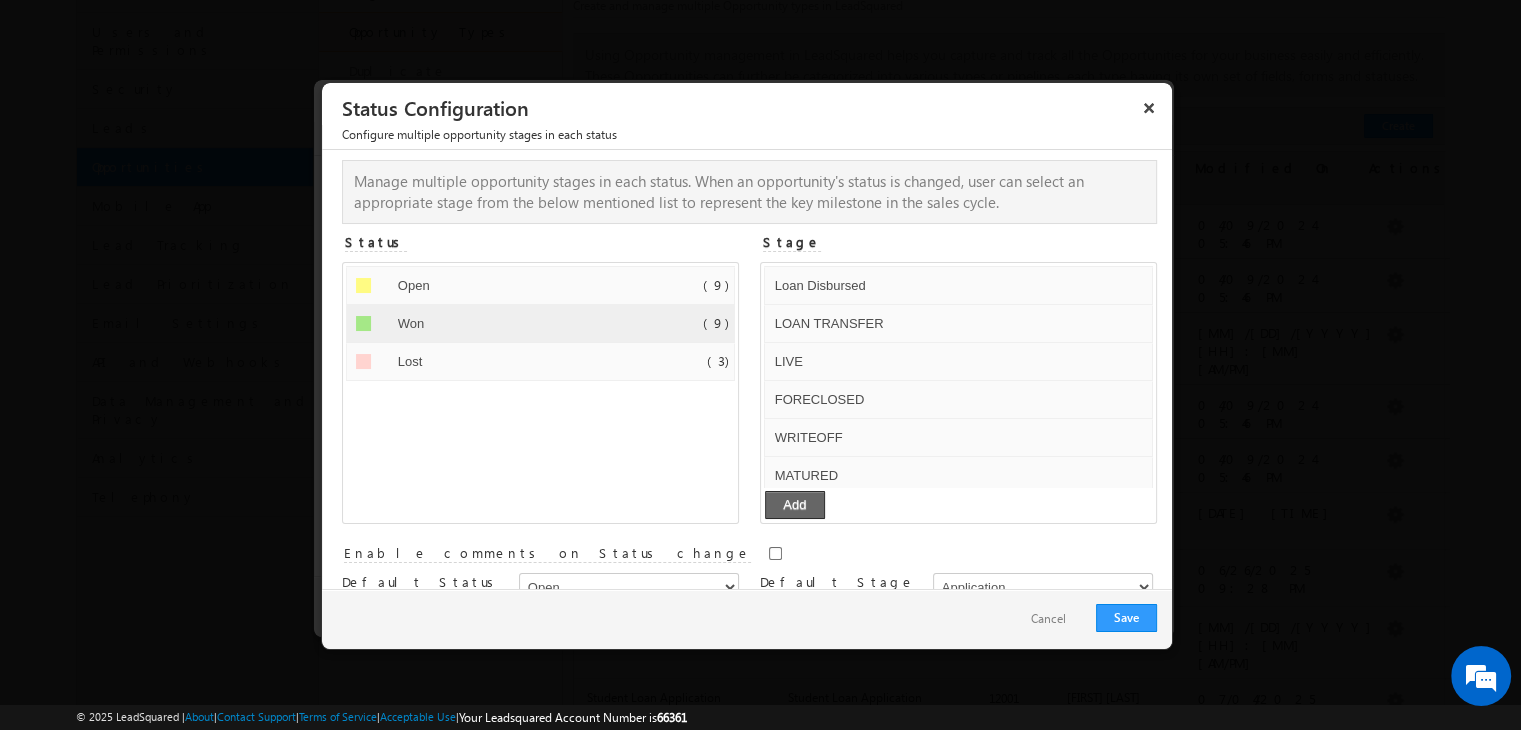 scroll, scrollTop: 115, scrollLeft: 0, axis: vertical 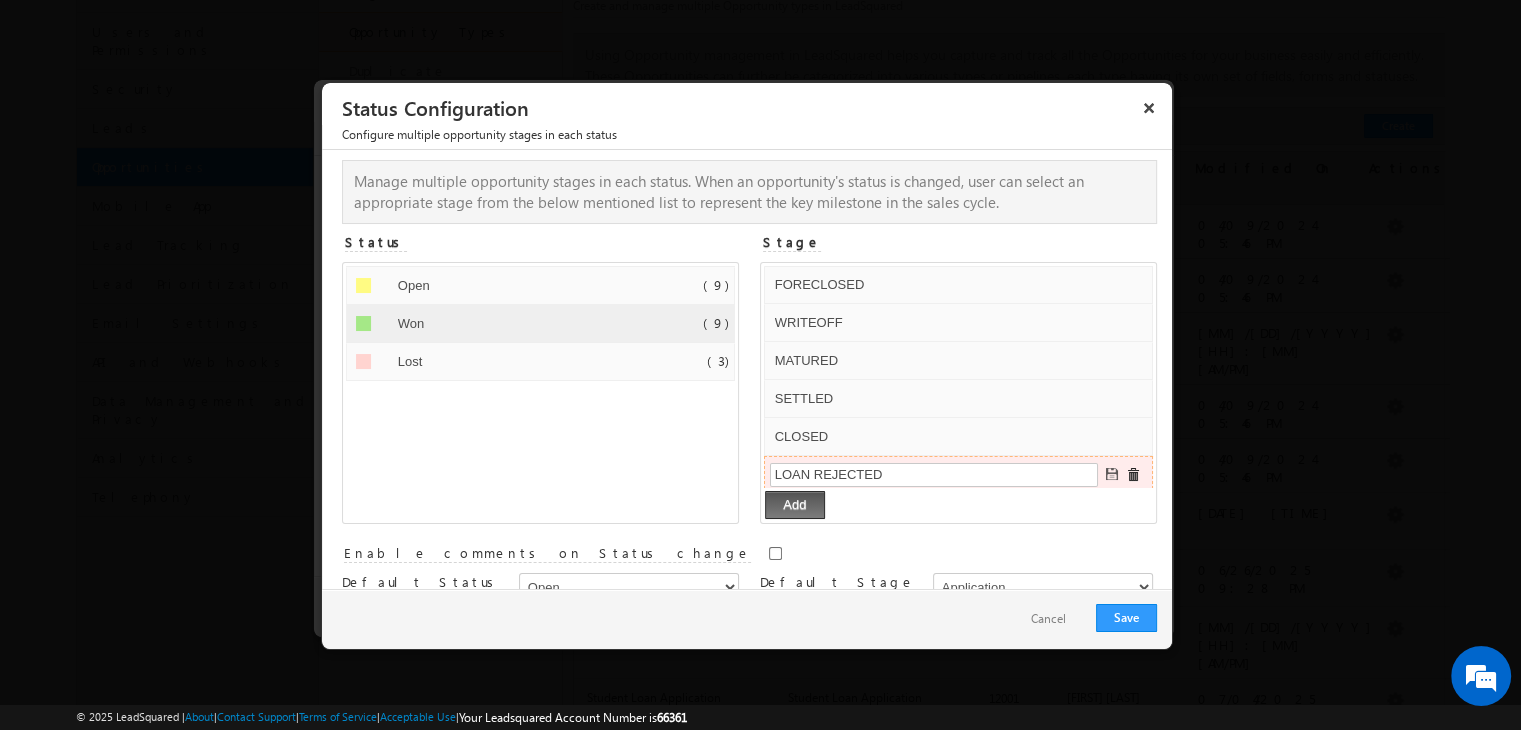 type on "LOAN REJECTED" 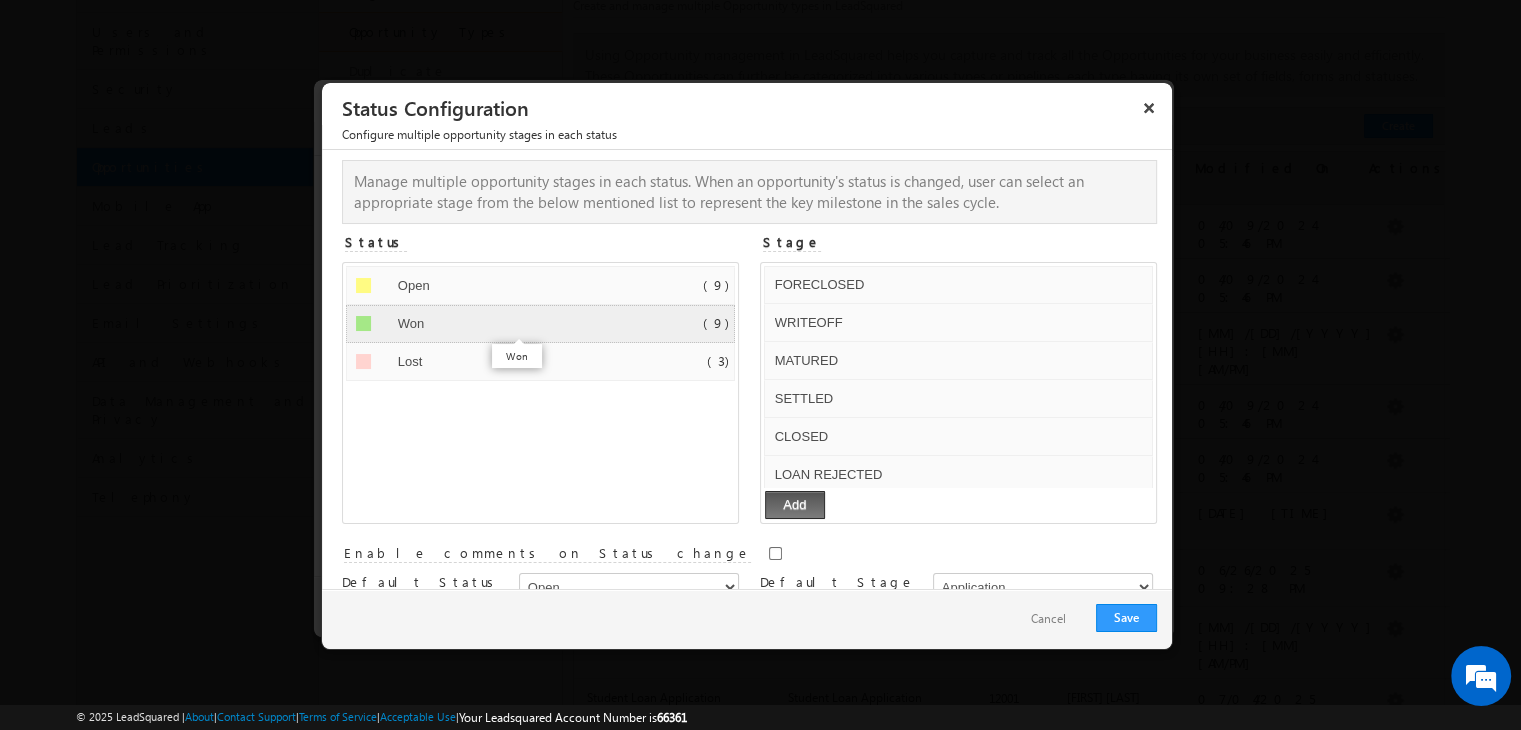 click on "Won" at bounding box center [520, 324] 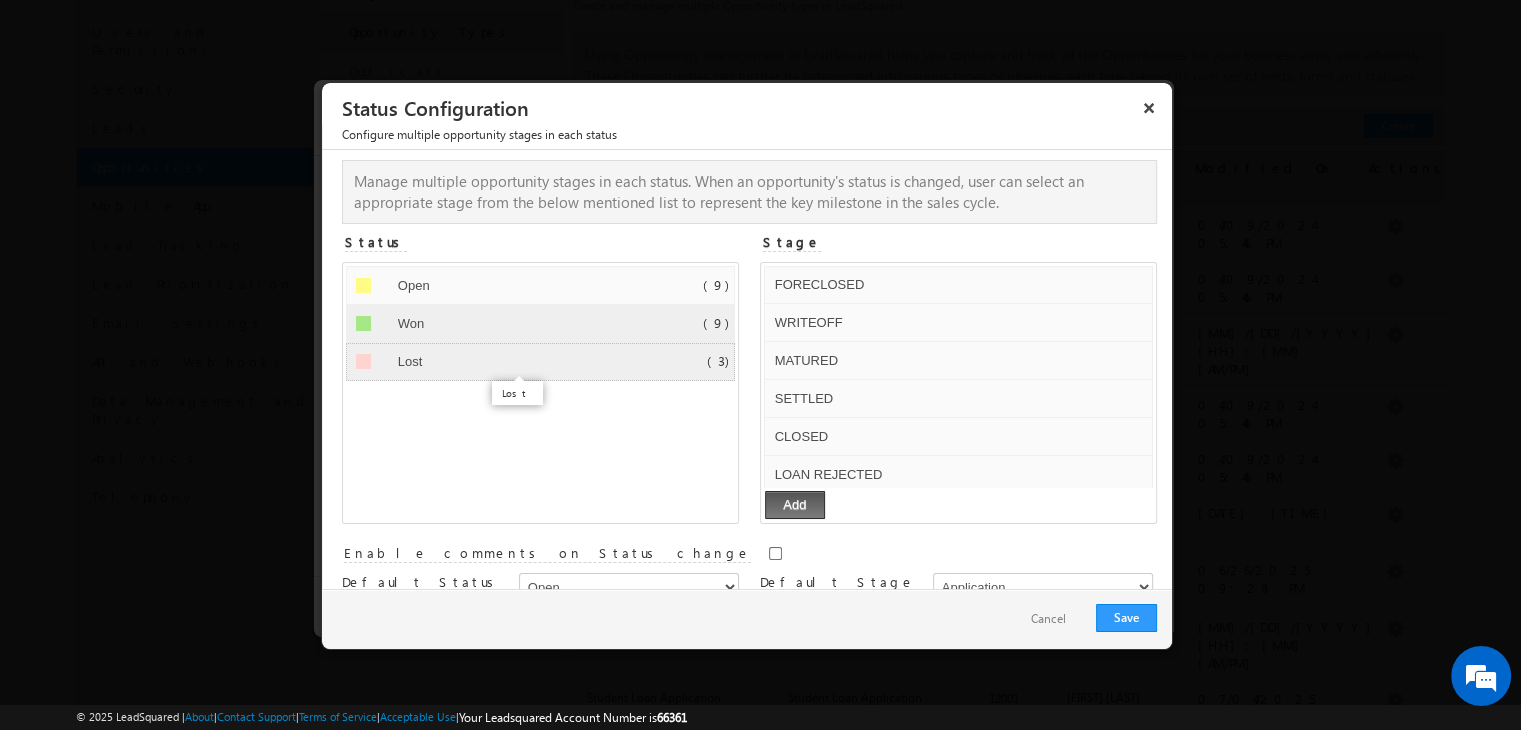 click on "Lost" at bounding box center (520, 362) 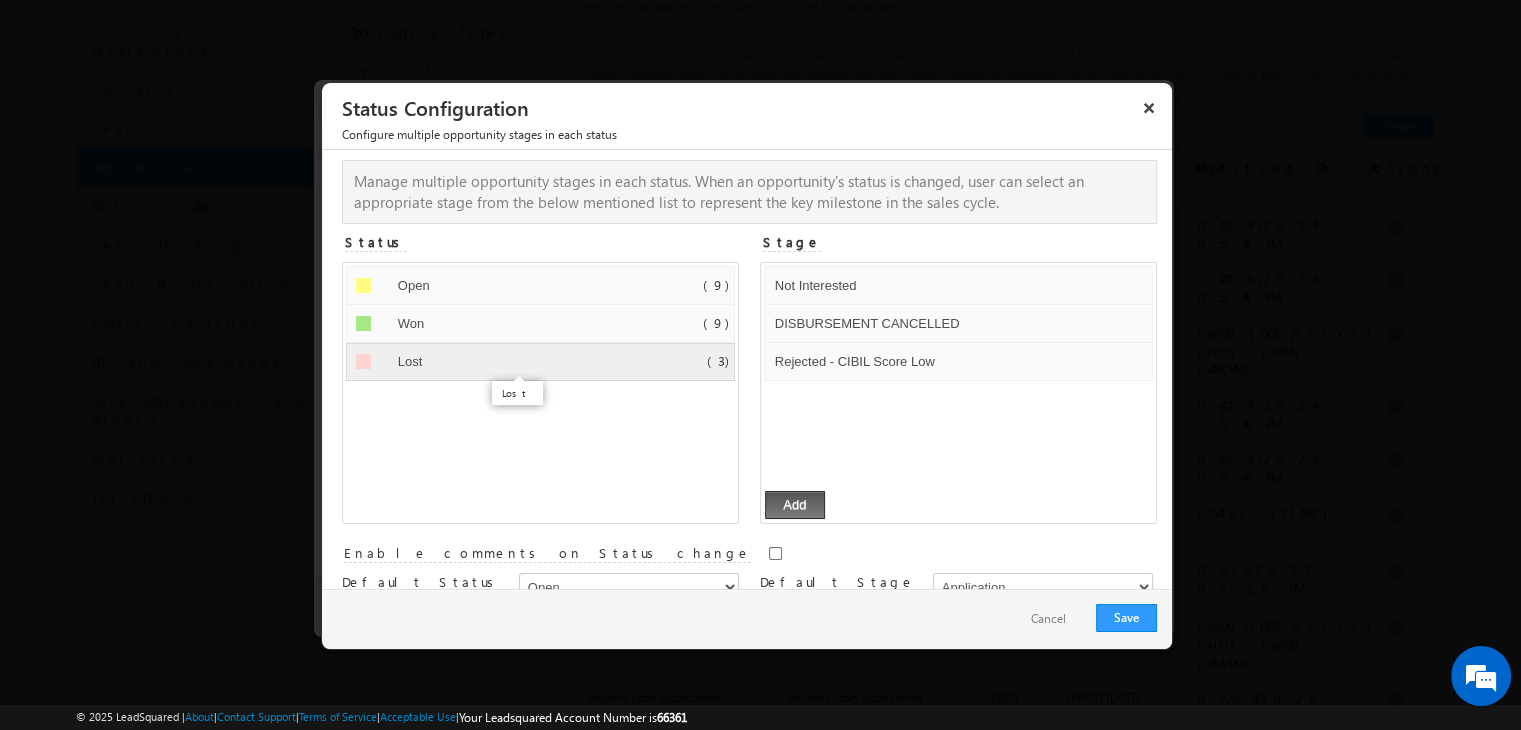 scroll, scrollTop: 0, scrollLeft: 0, axis: both 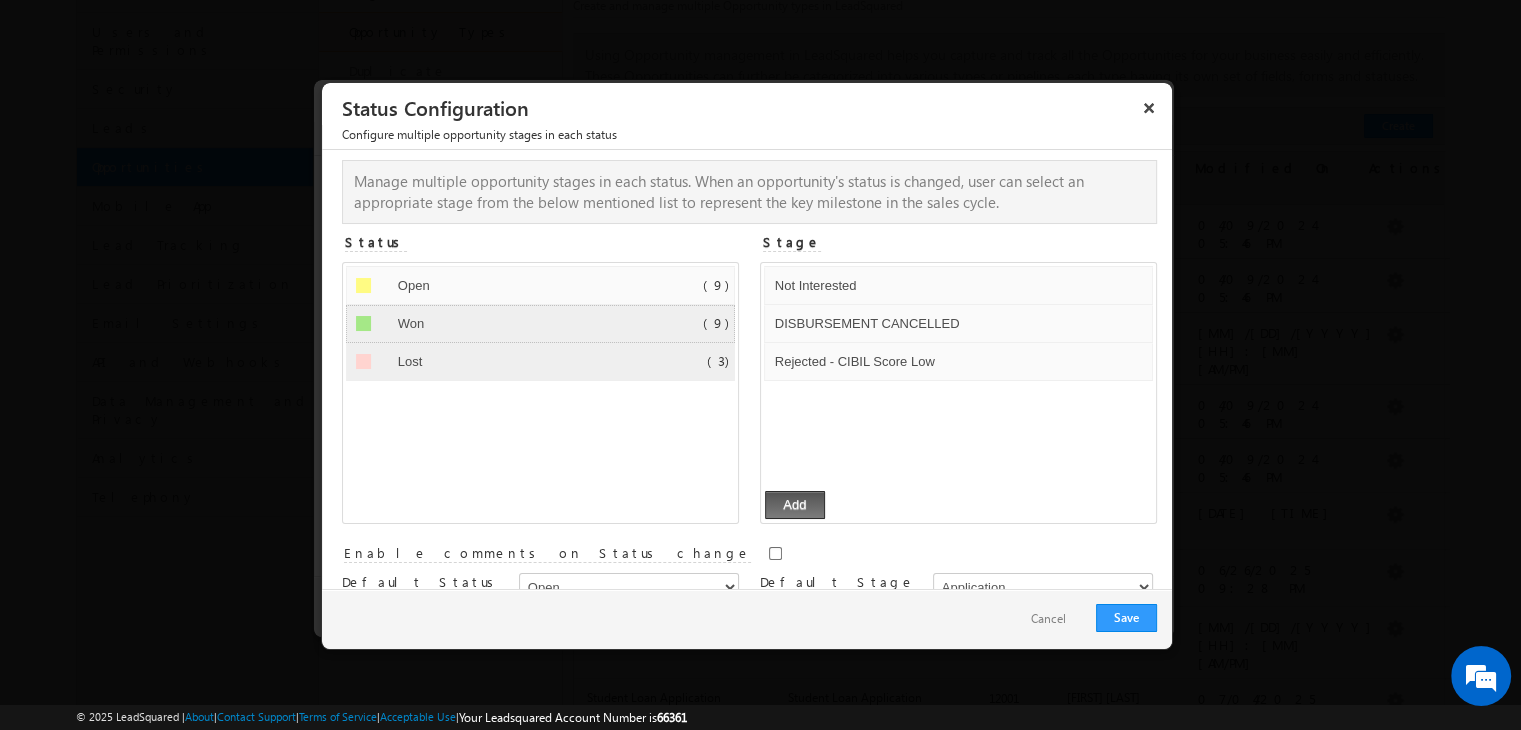 click on "Won" at bounding box center (520, 324) 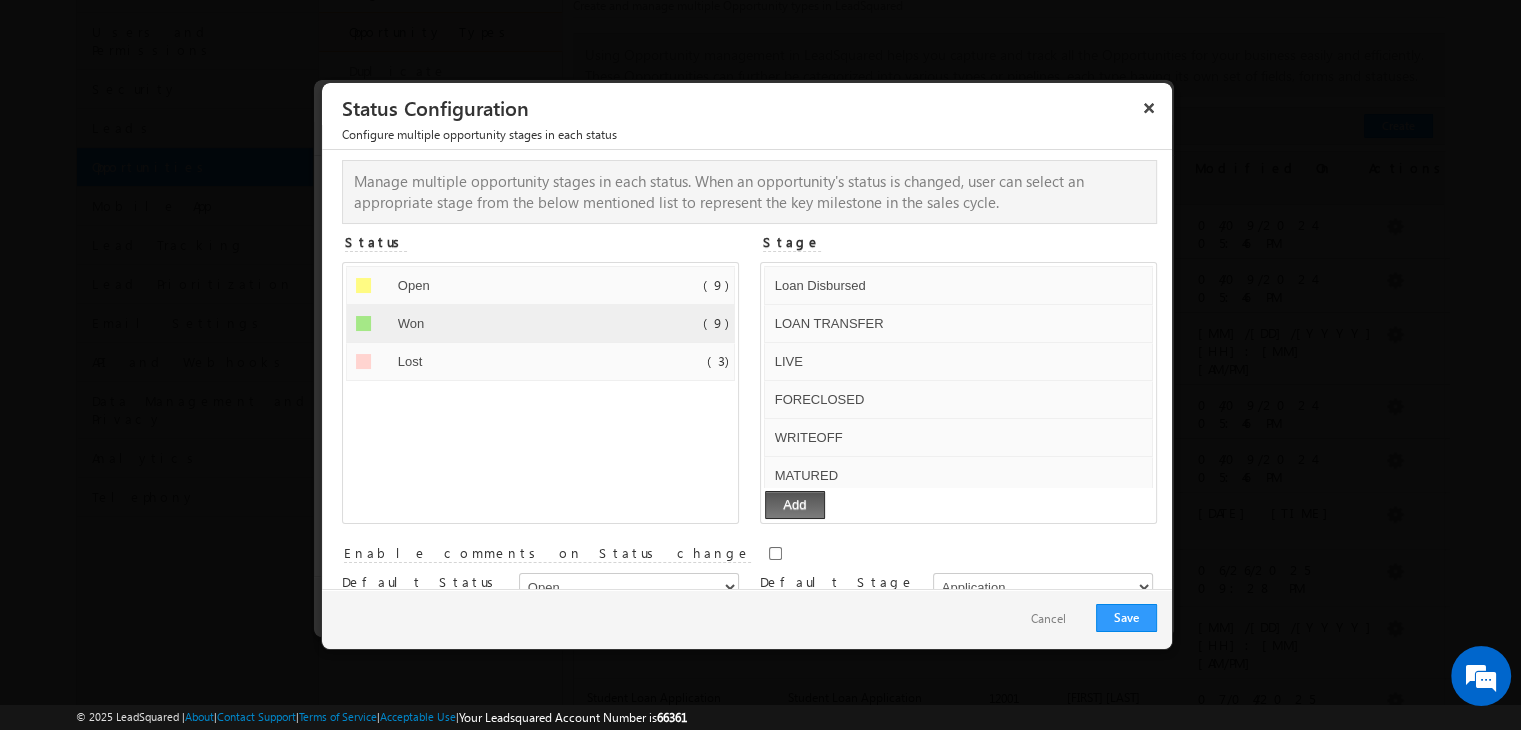 scroll, scrollTop: 114, scrollLeft: 0, axis: vertical 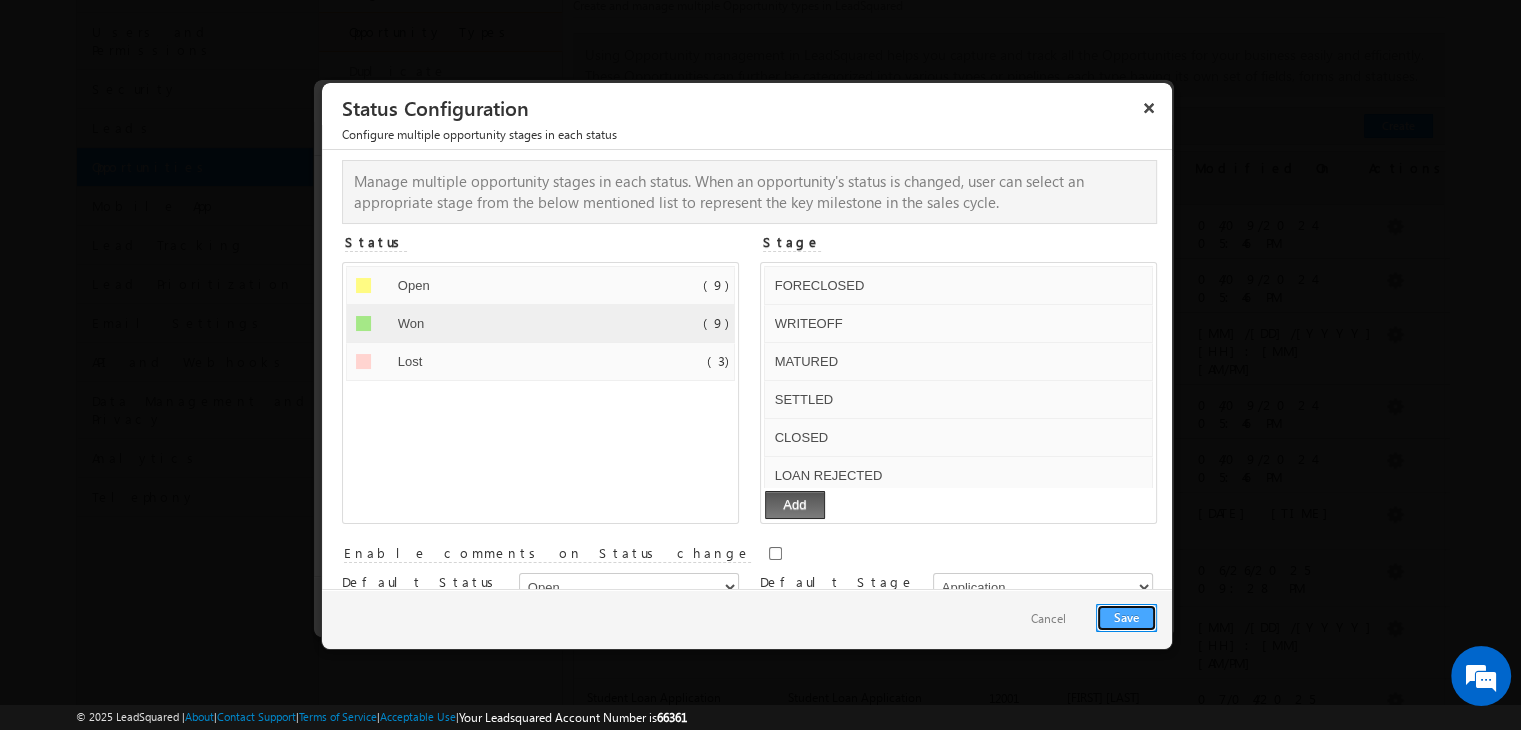 click on "Save" at bounding box center (1126, 618) 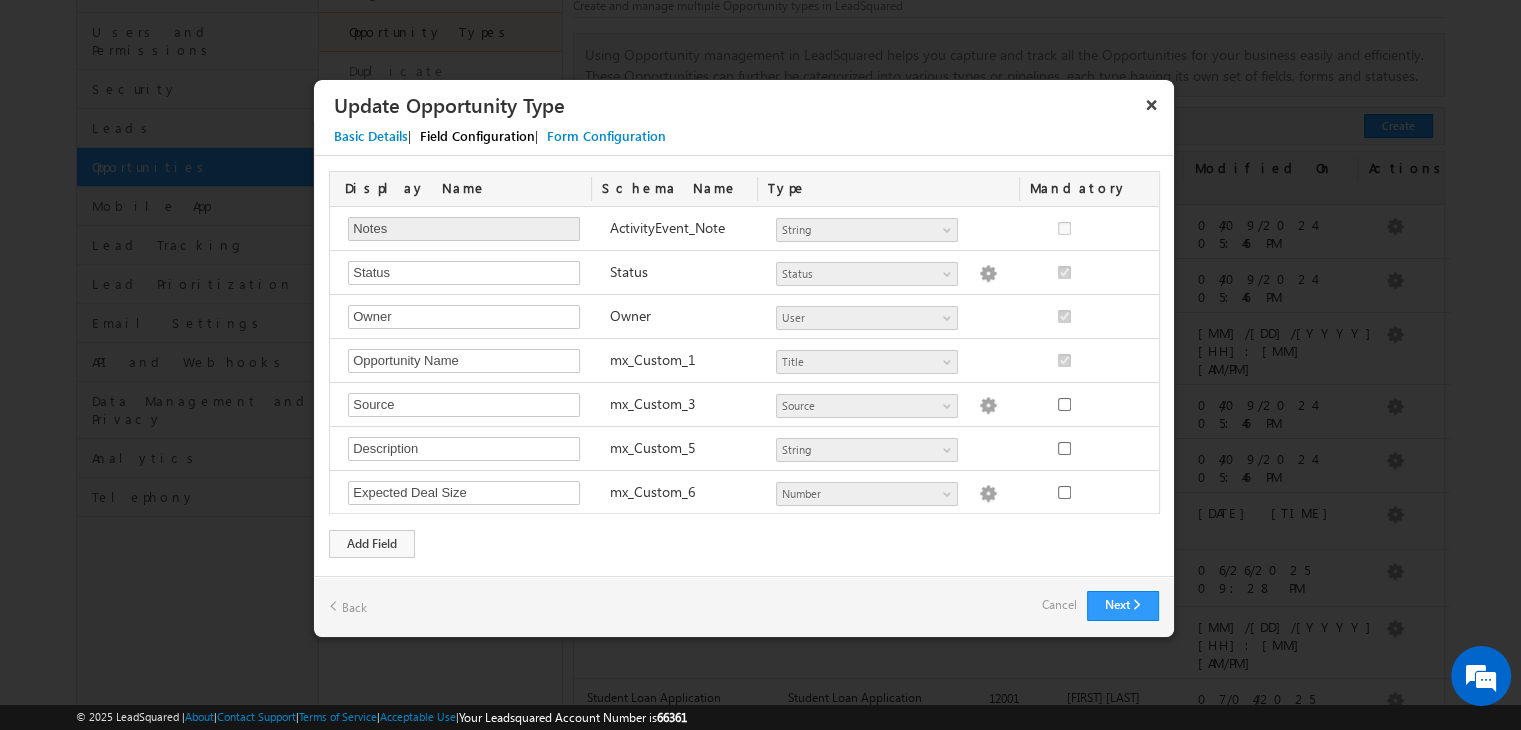 click on "Next" at bounding box center [1123, 606] 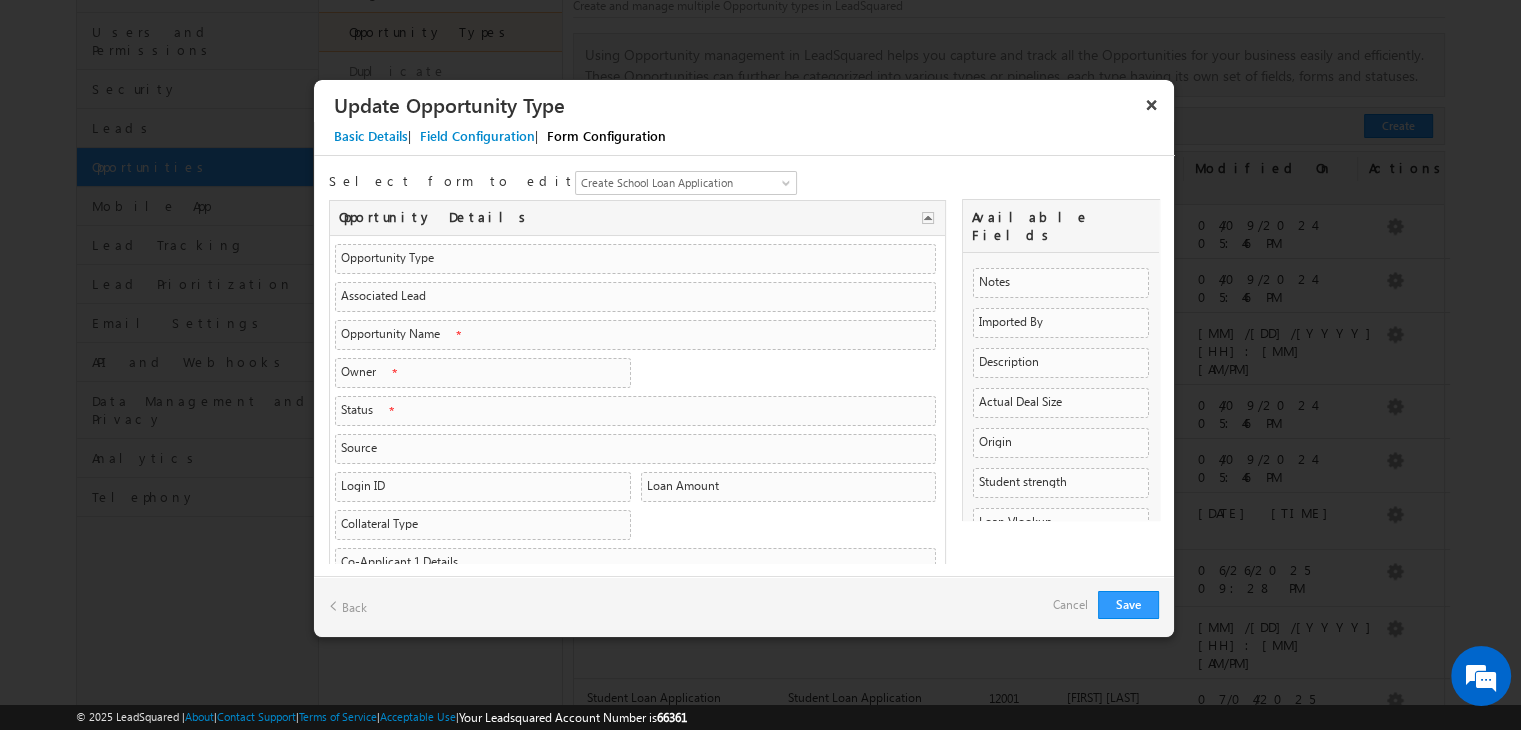 click on "Back" at bounding box center (348, 606) 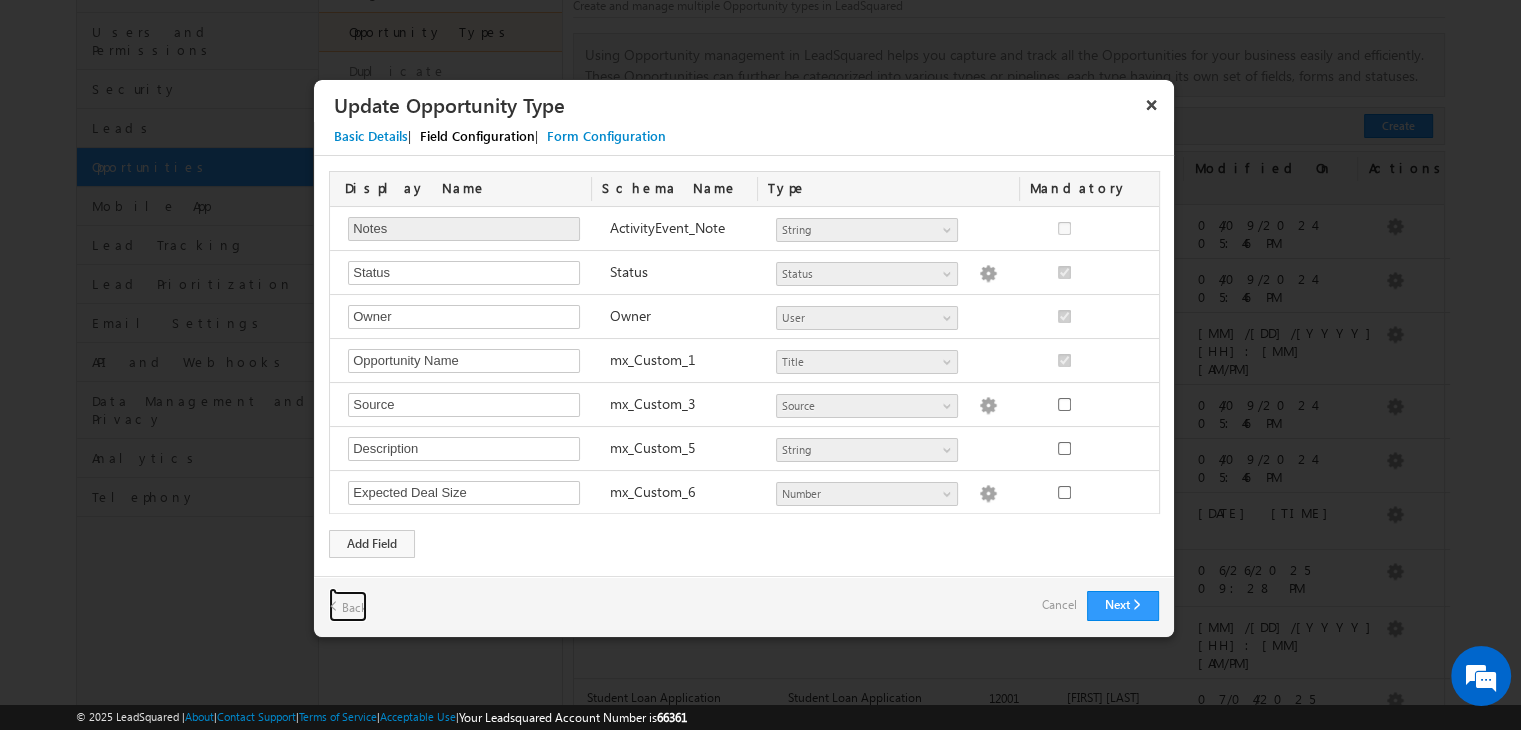scroll, scrollTop: 4096, scrollLeft: 0, axis: vertical 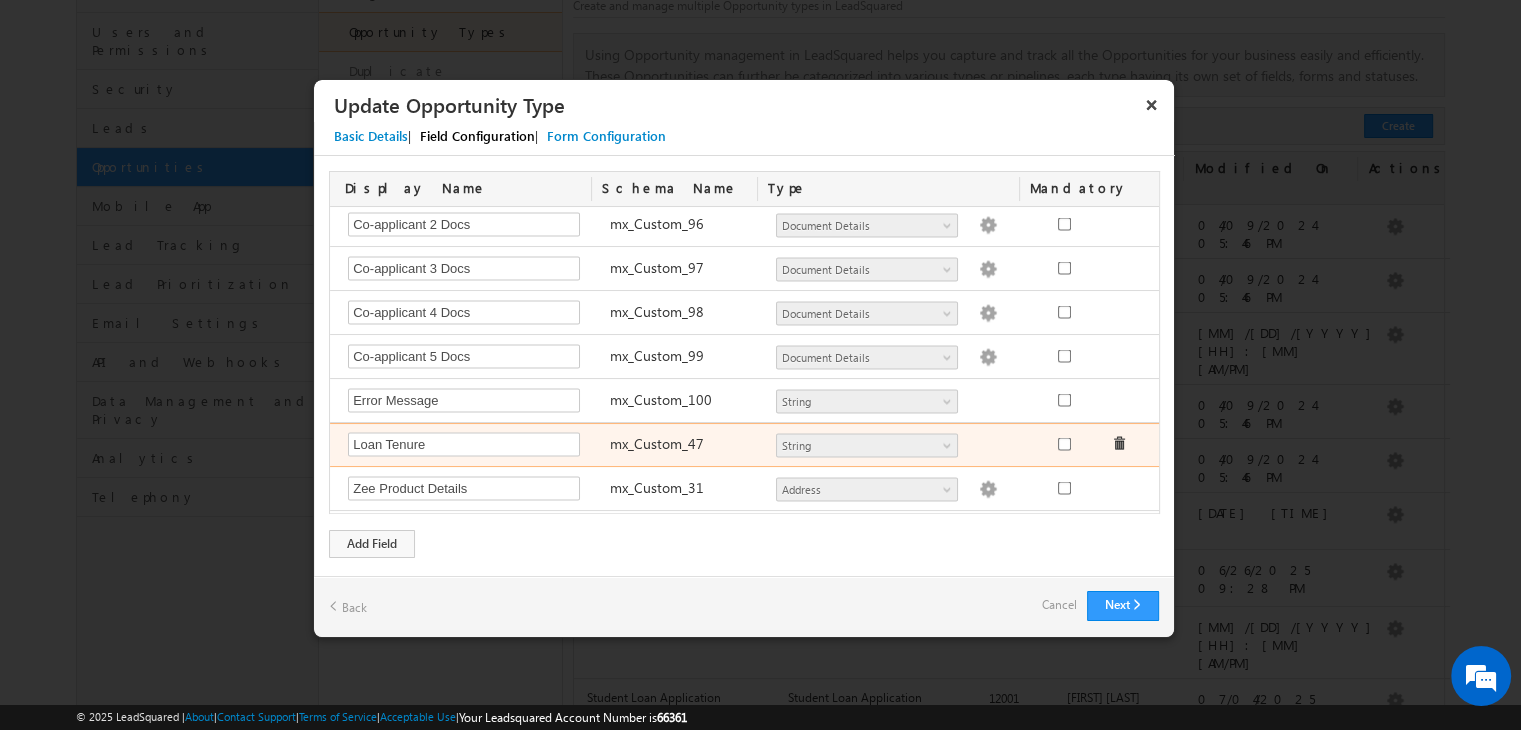 click on "Loan Tenure
Required Field
mx_Custom_47
Number
String
DateTime
Dropdown
AutoId
Email
Phone
GeoLocation
Date
User Address Applicant Details Beyond Loan Products Fields Class Nursery Distance Travell Reports Document Details Geolocation Grade 10 Grade 11 Grade 12 Grade Eight Grade Five Grade Four Grade LKG Grade Nine Grade One Grade Seven Grade Six Grade Three Grade Two Grade UKG mx_Source RE KYC REKYC  Co-Applicants String
Dropdown options not provided" at bounding box center (747, 445) 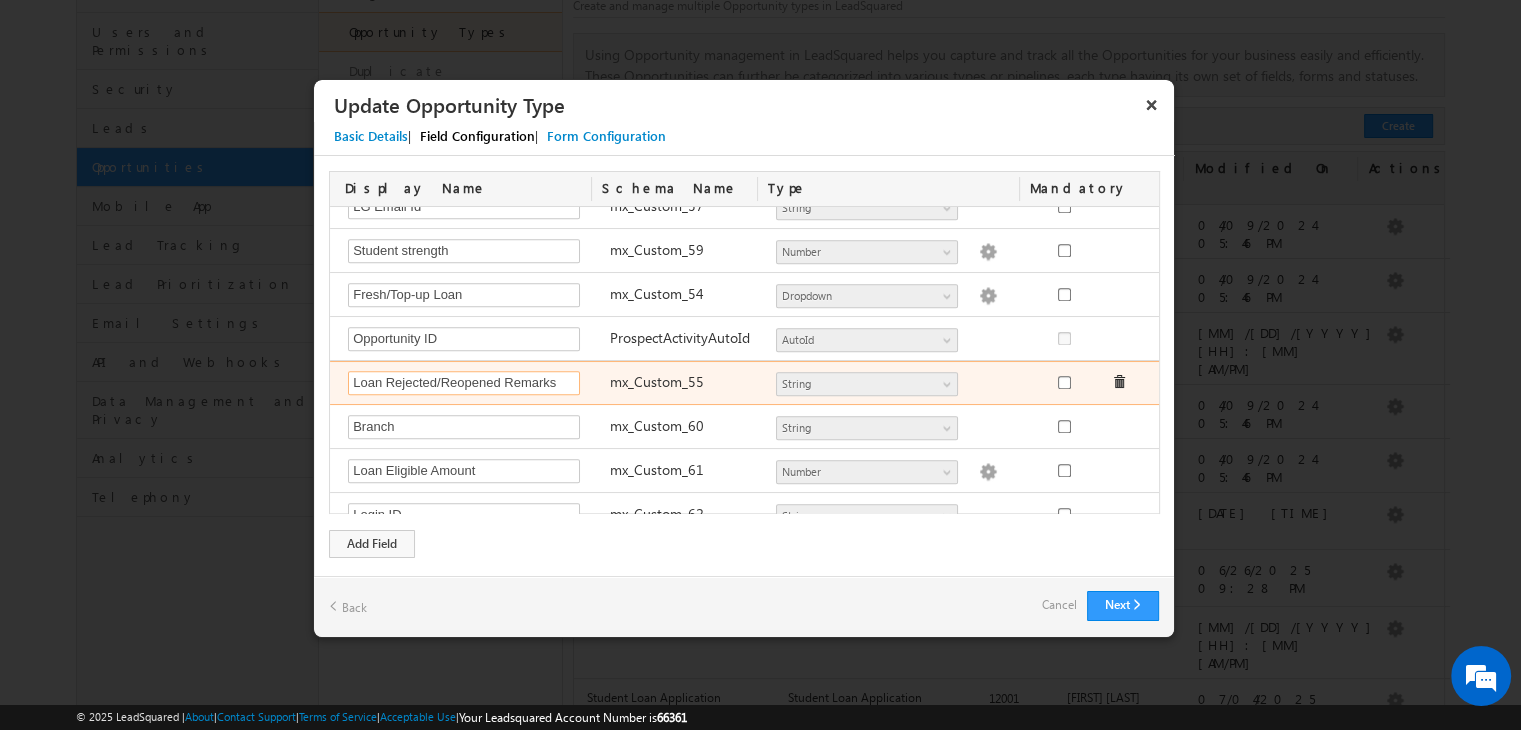 click on "Loan Rejected/Reopened Remarks" at bounding box center (464, 383) 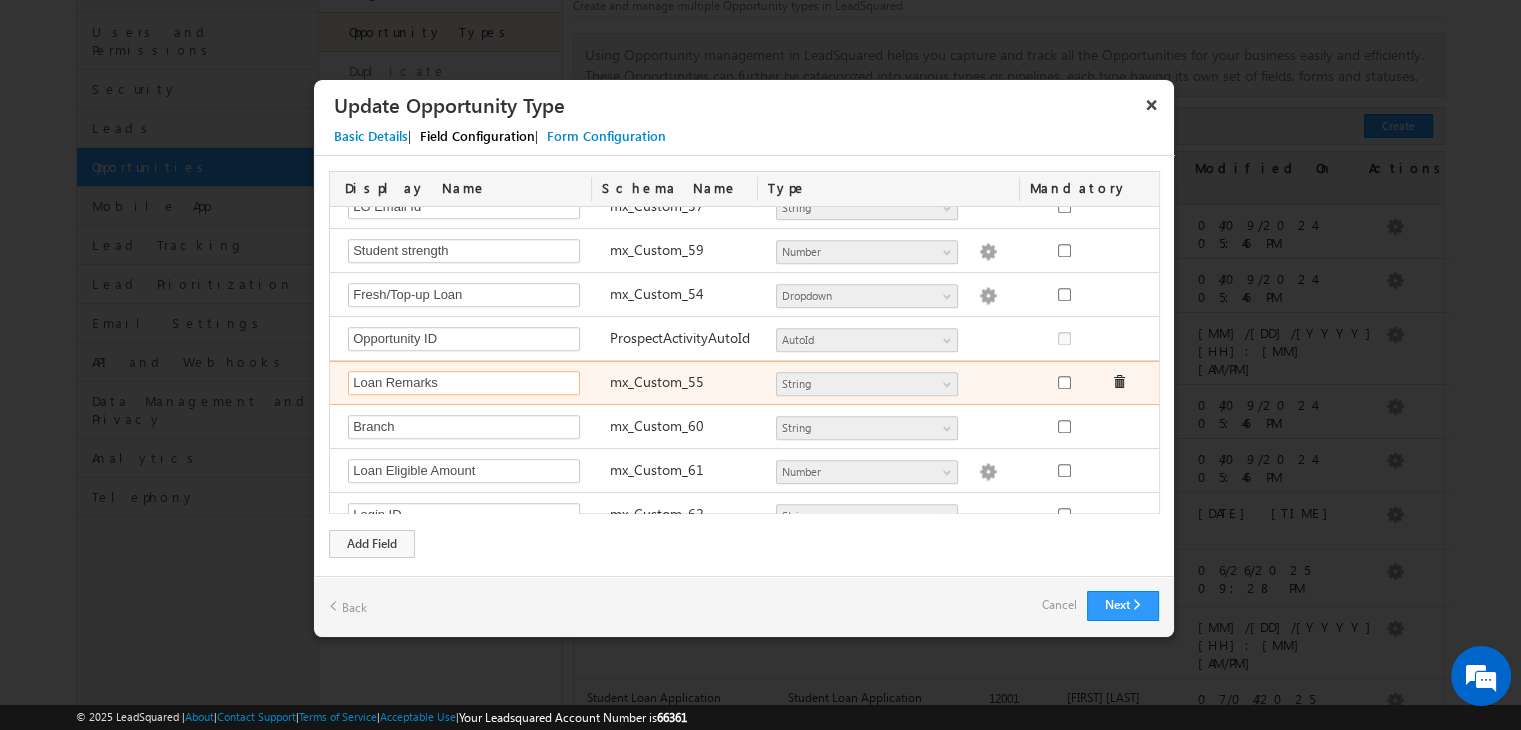 type on "Loan Remarks" 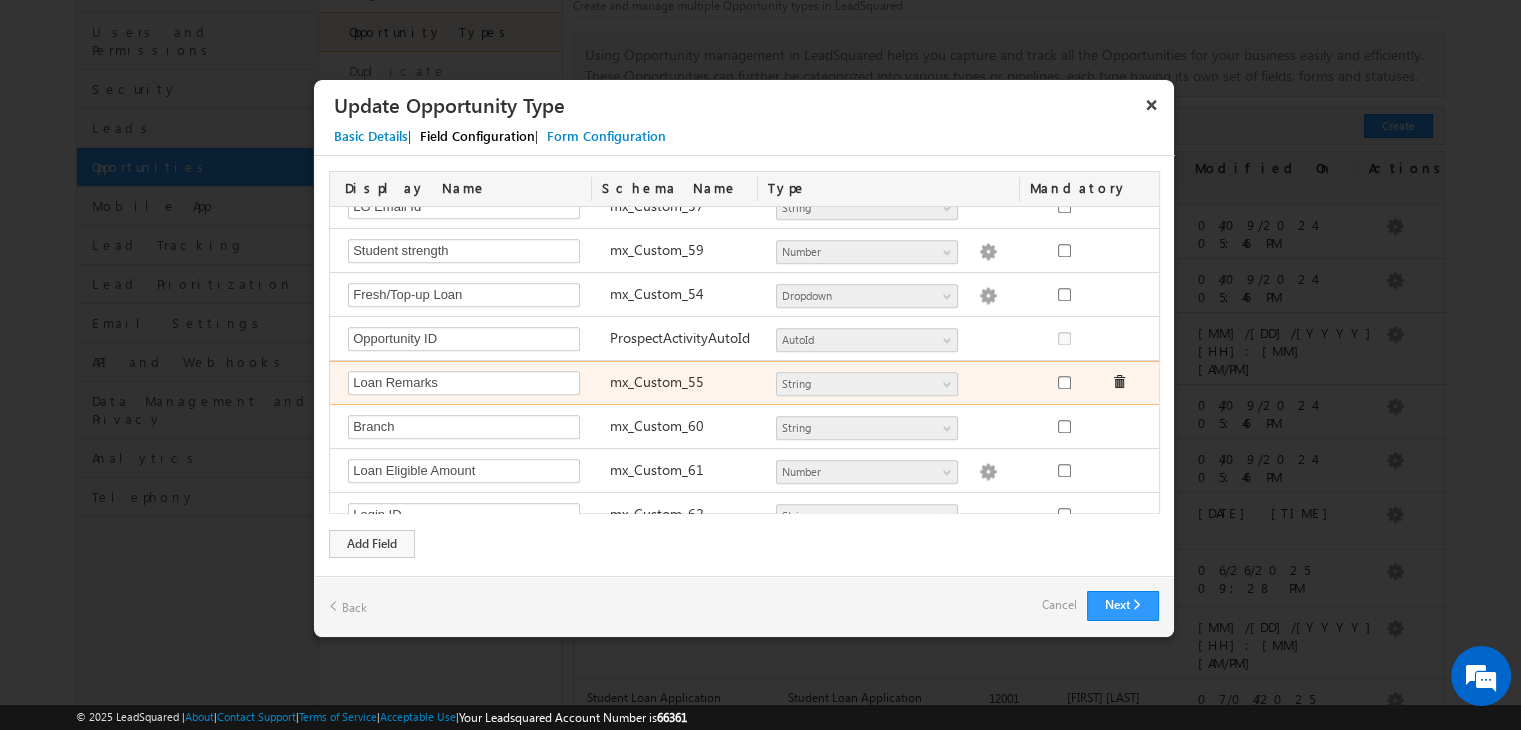 click on "mx_Custom_55" at bounding box center (683, 385) 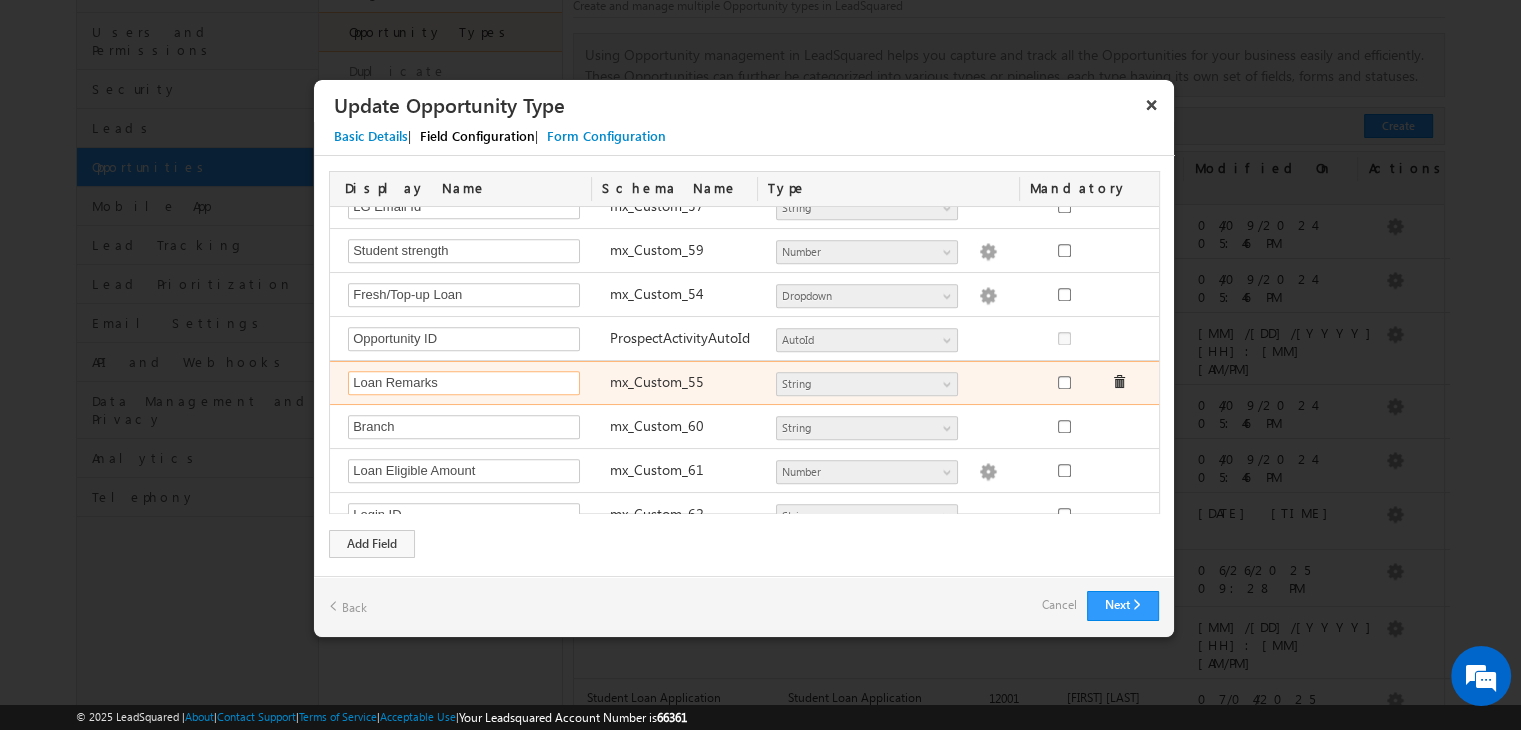 click on "Loan Remarks" at bounding box center (464, 383) 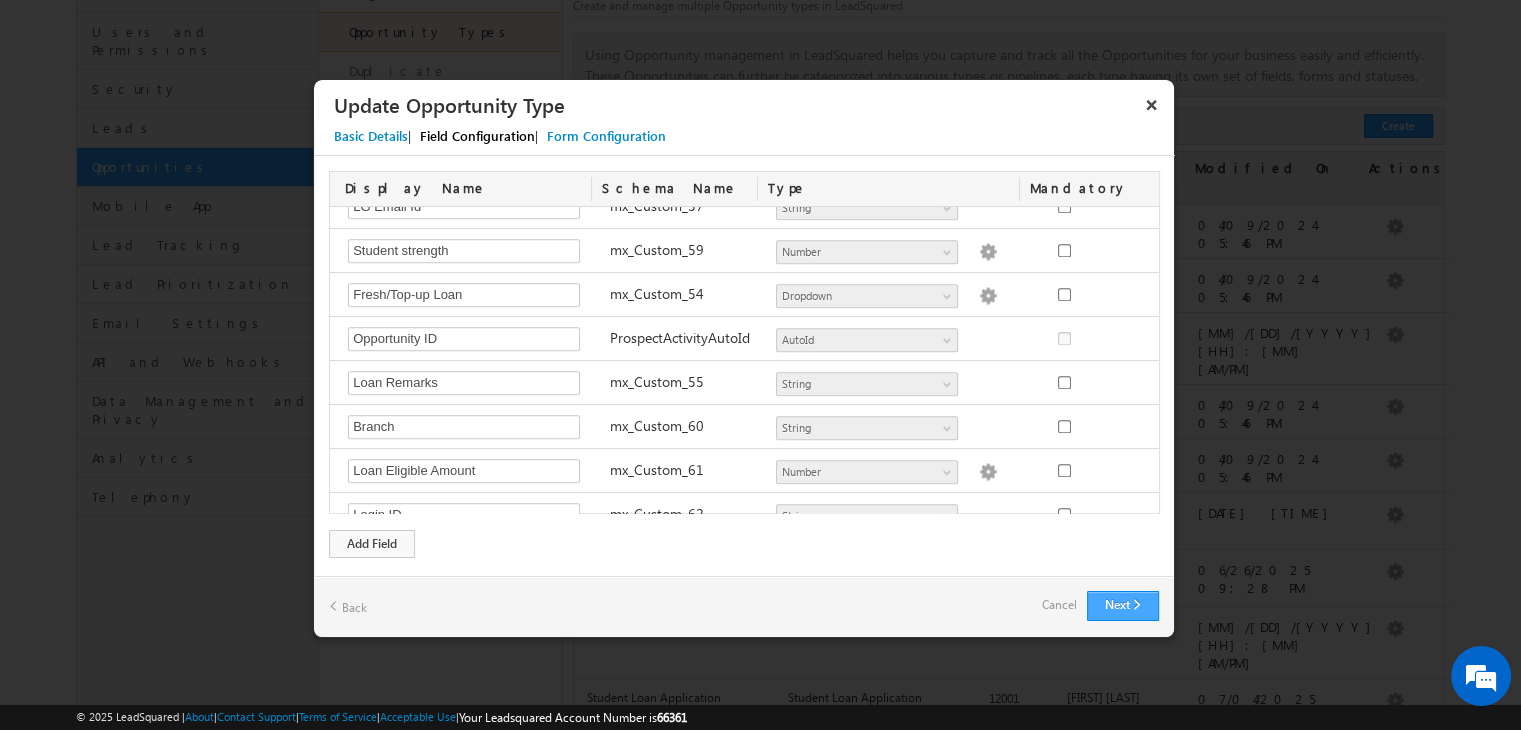 click on "Next" at bounding box center [1123, 606] 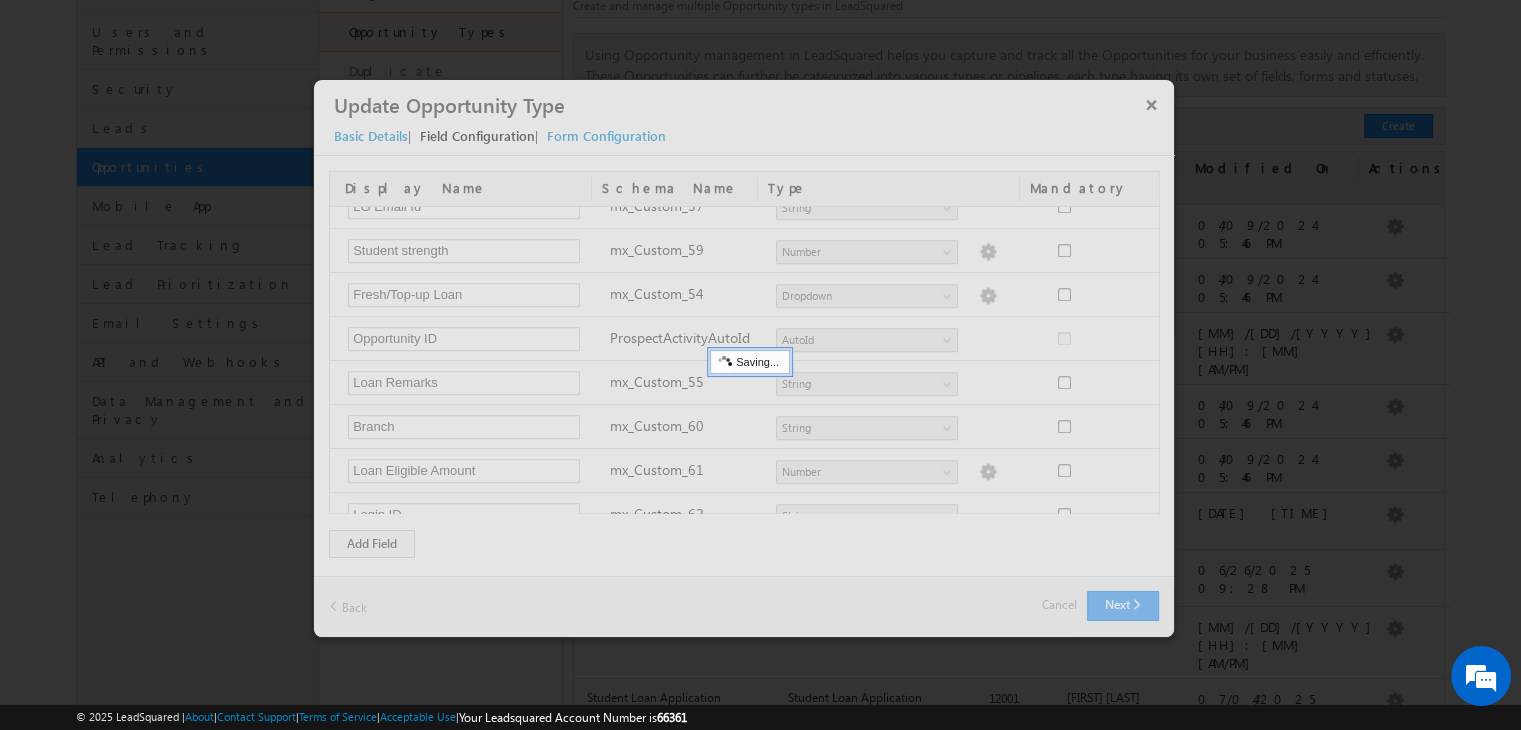 type 